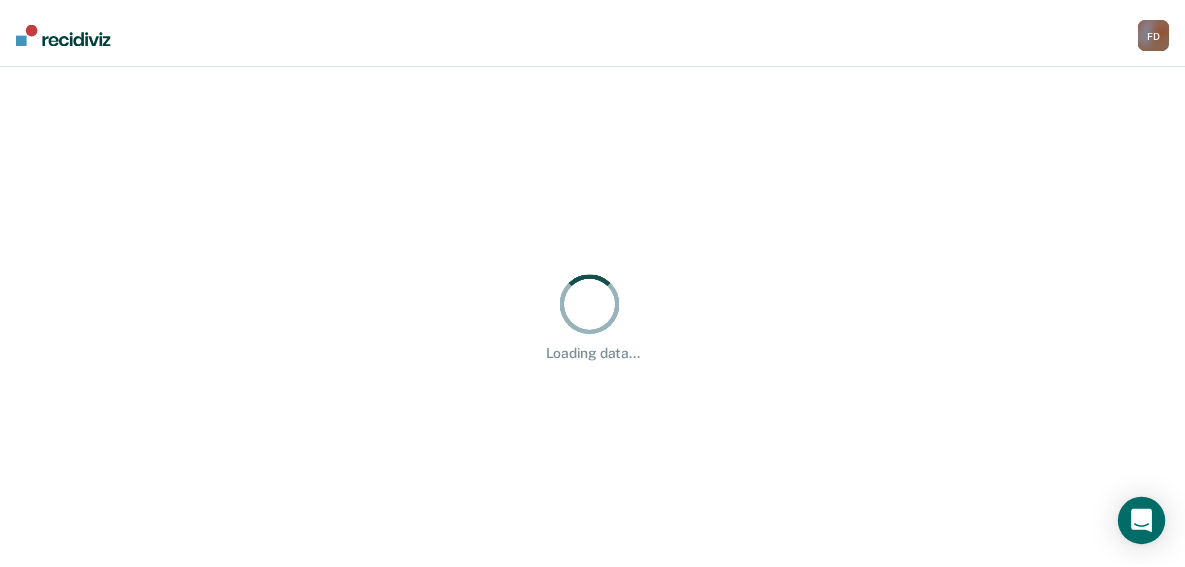 scroll, scrollTop: 0, scrollLeft: 0, axis: both 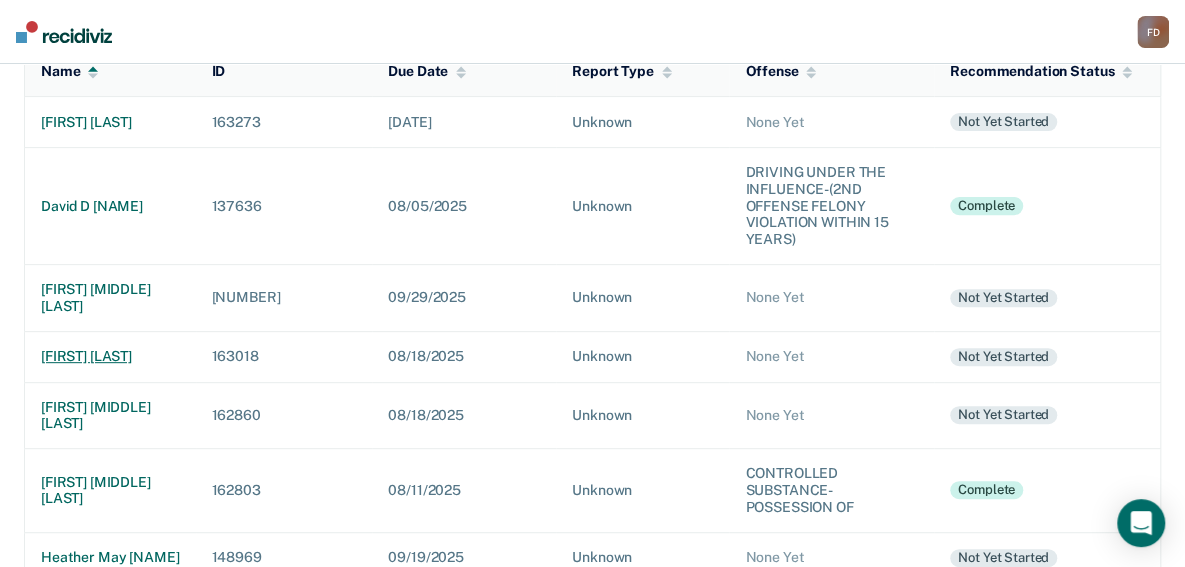 click on "[FIRST] [LAST]" at bounding box center (110, 356) 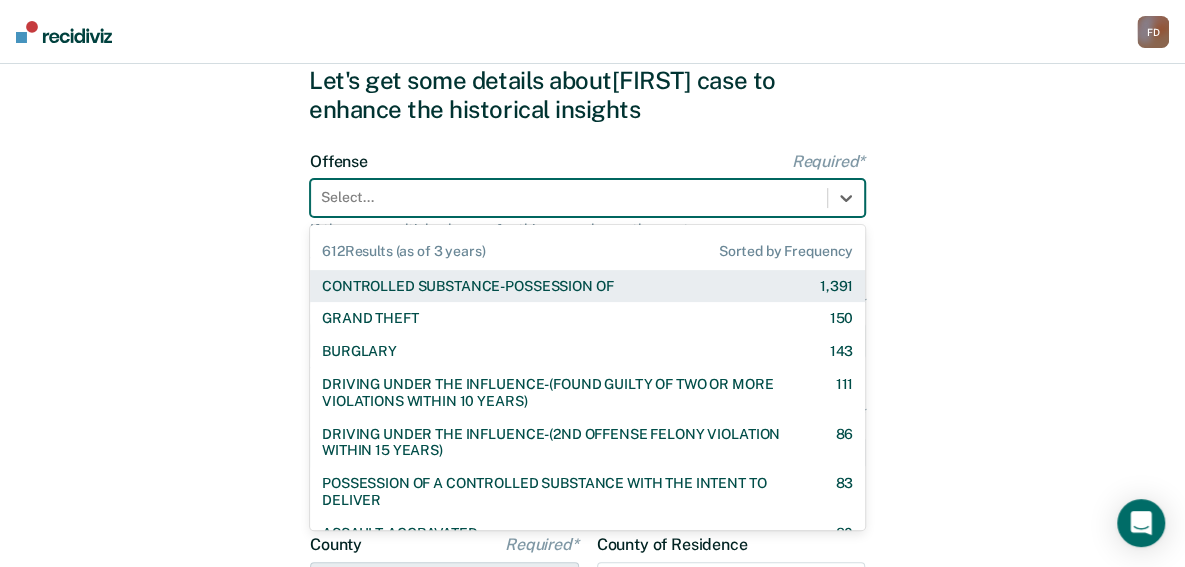 click on "612 results available. Use Up and Down to choose options, press Enter to select the currently focused option, press Escape to exit the menu, press Tab to select the option and exit the menu. Select... 612  Results (as of 3 years) Sorted by Frequency CONTROLLED SUBSTANCE-POSSESSION OF 1,391 GRAND THEFT 150 BURGLARY 143 DRIVING UNDER THE INFLUENCE-(FOUND GUILTY OF TWO OR MORE VIOLATIONS WITHIN 10 YEARS) 111 DRIVING UNDER THE INFLUENCE-(2ND OFFENSE FELONY VIOLATION WITHIN 15 YEARS) 86 POSSESSION OF A CONTROLLED SUBSTANCE WITH THE INTENT TO DELIVER 83 ASSAULT-AGGRAVATED 80 WEAPON-UNLAWFUL POSSESSION BY CONVICTED FELON 63 BATTERY-DOMESTIC VIOLENCE WITH TRAUMATIC INJURY 60 DRIVING UNDER THE INFLUENCE I18-8004 {M} 57 ELUDING A POLICE OFFICER IN A MOTOR VEHICLE 55 DRIVING UNDER THE INFLUENCE-(THIRD OR SUBSEQUENT OFFENSE) 35 FORGERY 31 PROPERTY-MALICIOUS INJURY TO PROPERTY 30 ASSAULT-DOMESTIC VIOLENCE I18-918(3)(A) {M} 28 CHILDREN-INJURY TO CHILD 28 25 24 23 DOMESTIC BATTERY OR ASSAULT -IN THE PRESENCE OF A CHILD 23 9" at bounding box center [587, 198] 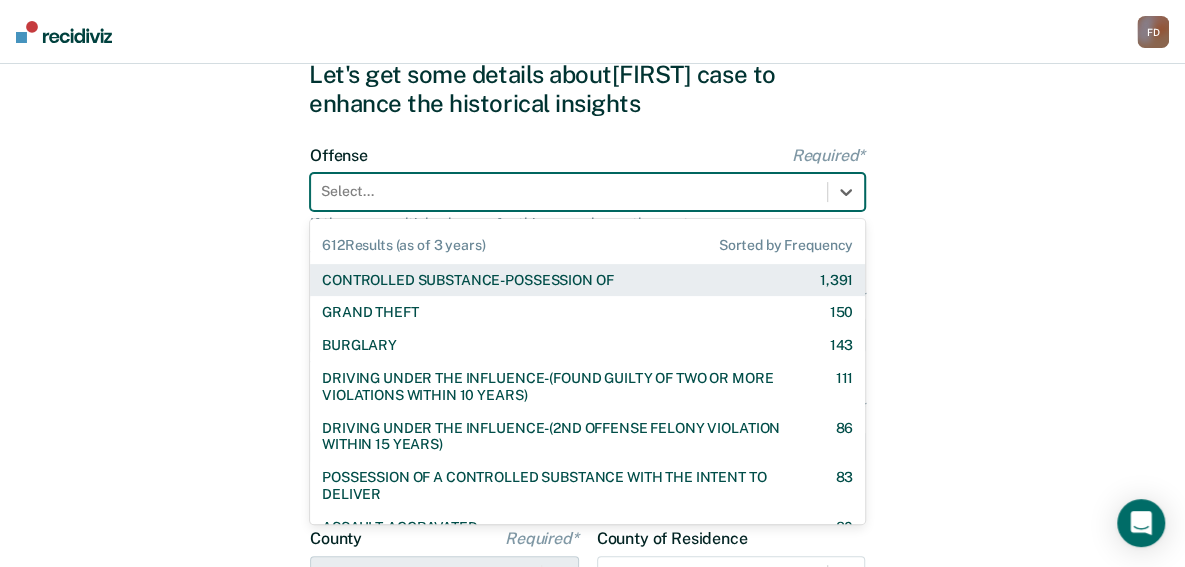 scroll, scrollTop: 76, scrollLeft: 0, axis: vertical 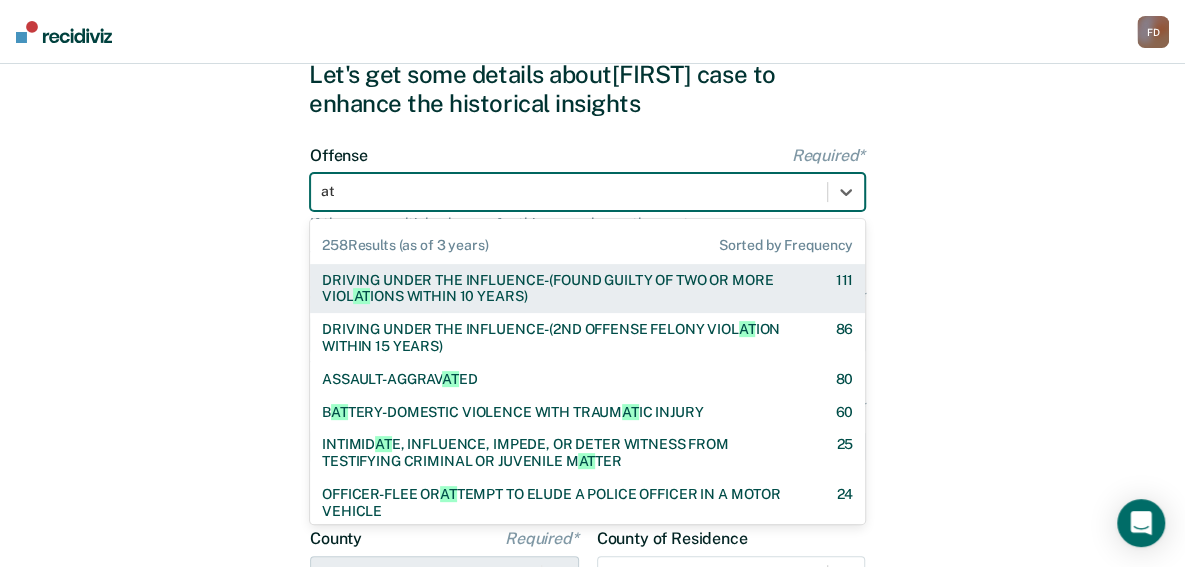 type on "att" 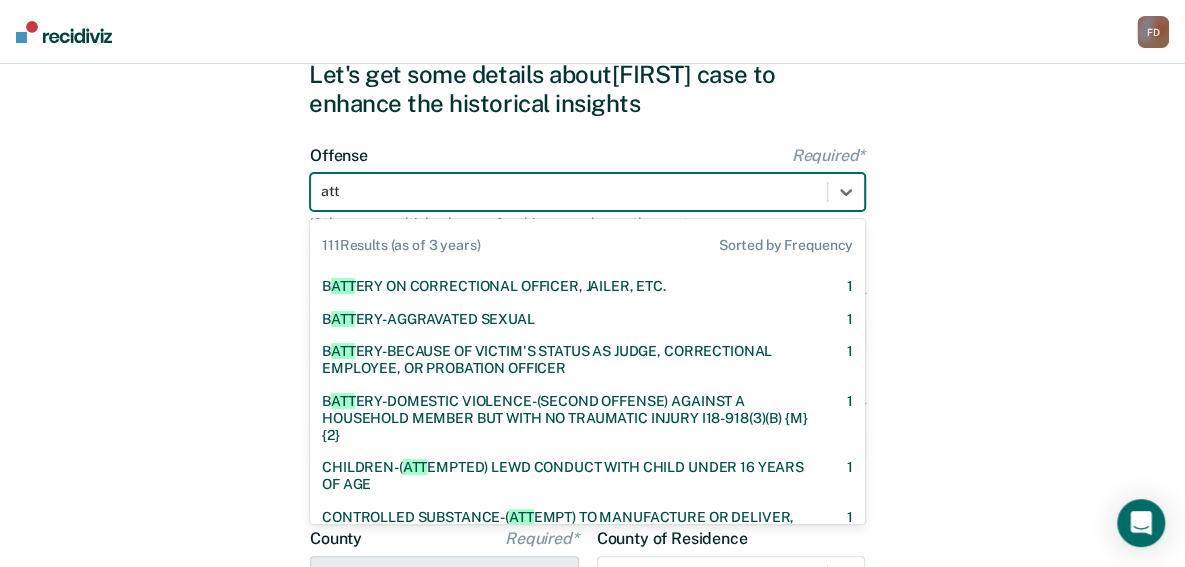 scroll, scrollTop: 1397, scrollLeft: 0, axis: vertical 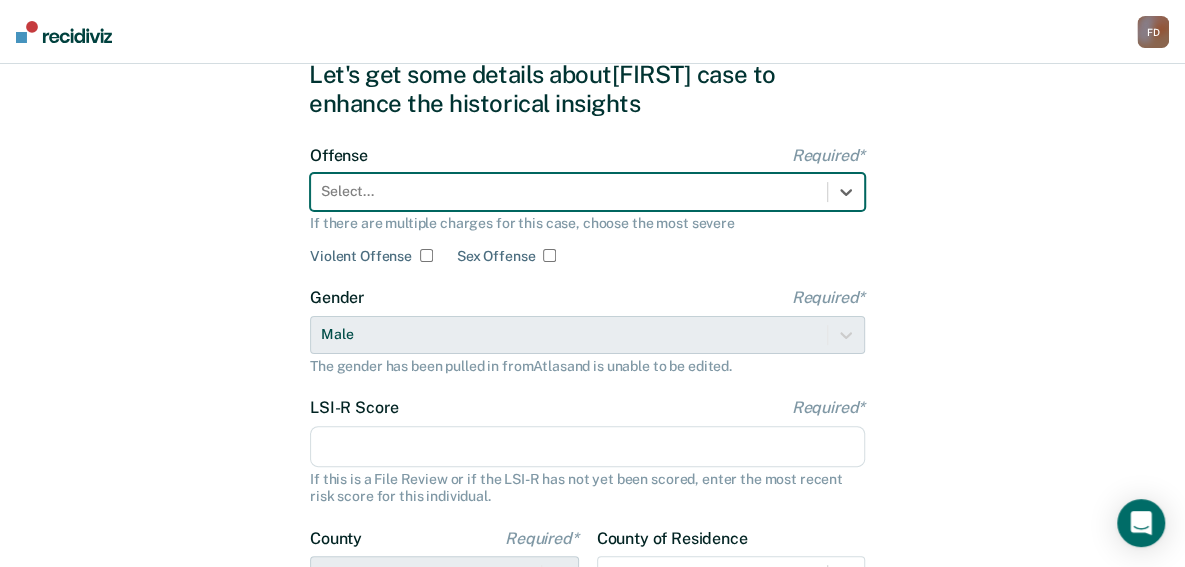 click at bounding box center [569, 191] 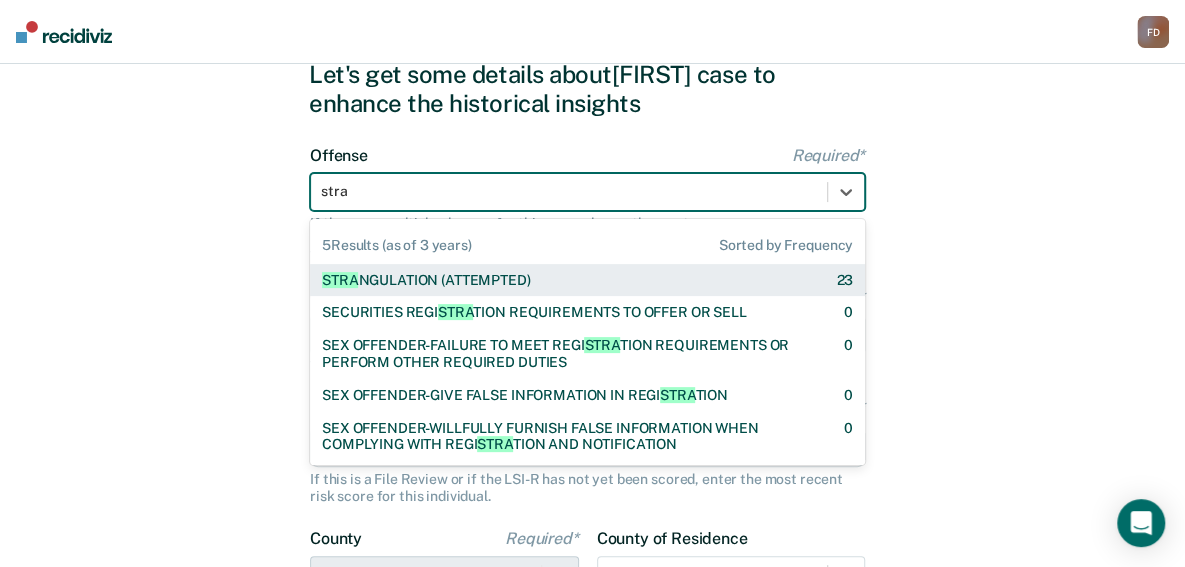 type on "[WORD]" 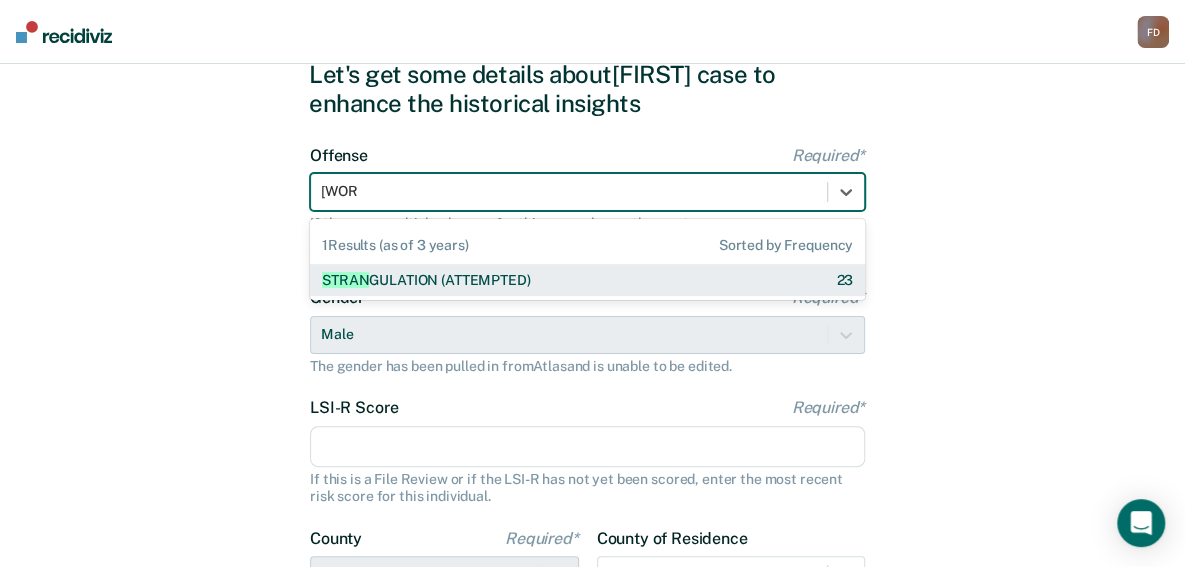 click on "STRAN GULATION (ATTEMPTED)" at bounding box center (426, 280) 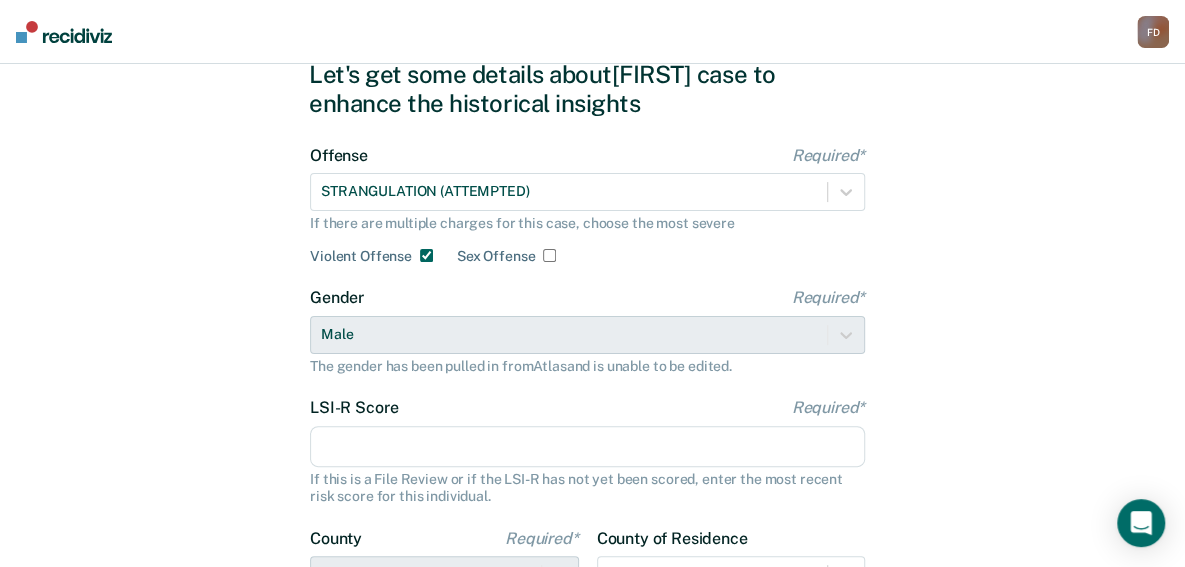 click on "LSI-R Score  Required*" at bounding box center [587, 447] 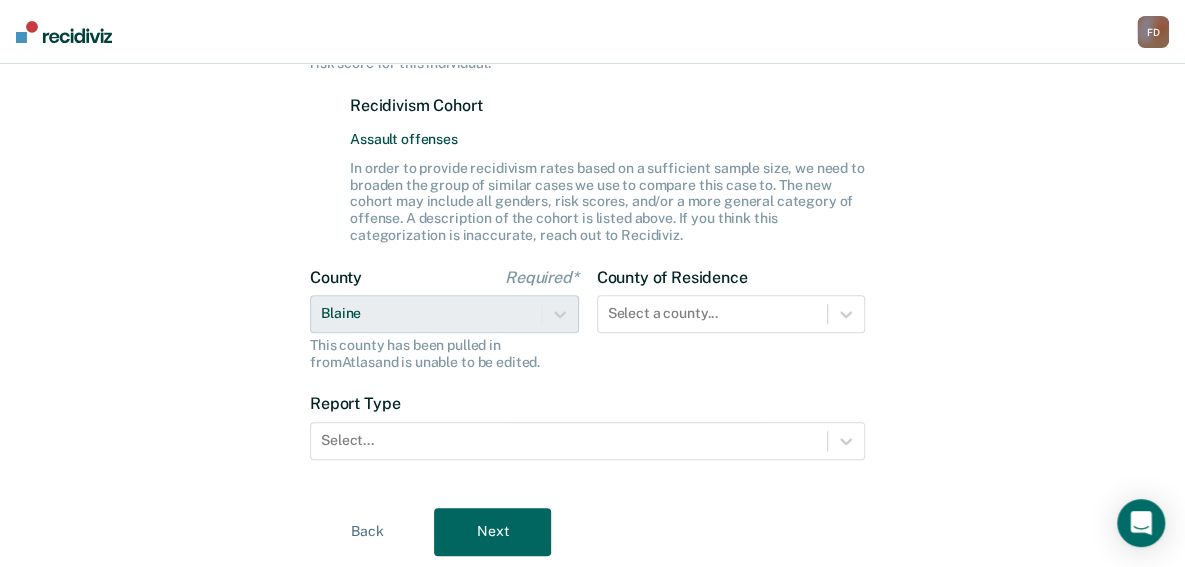 scroll, scrollTop: 568, scrollLeft: 0, axis: vertical 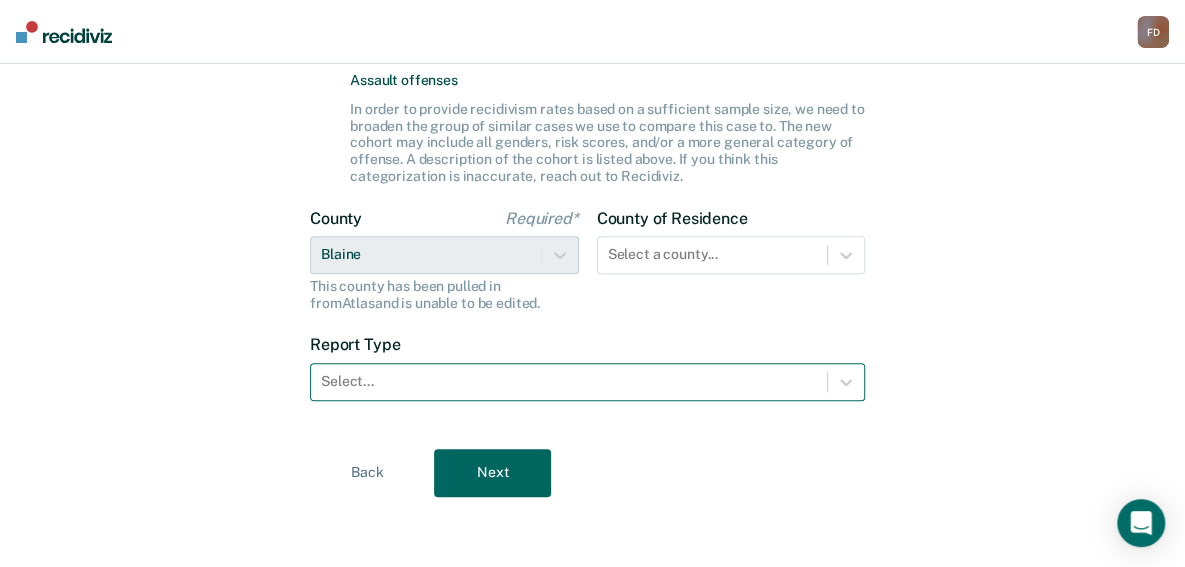 type on "15" 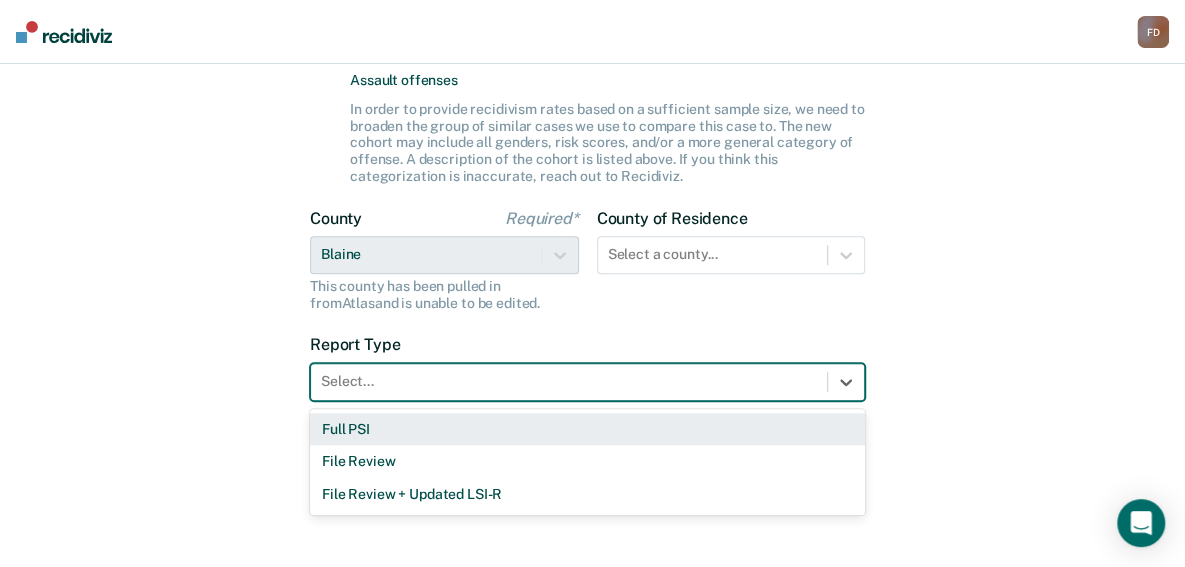 click at bounding box center [569, 381] 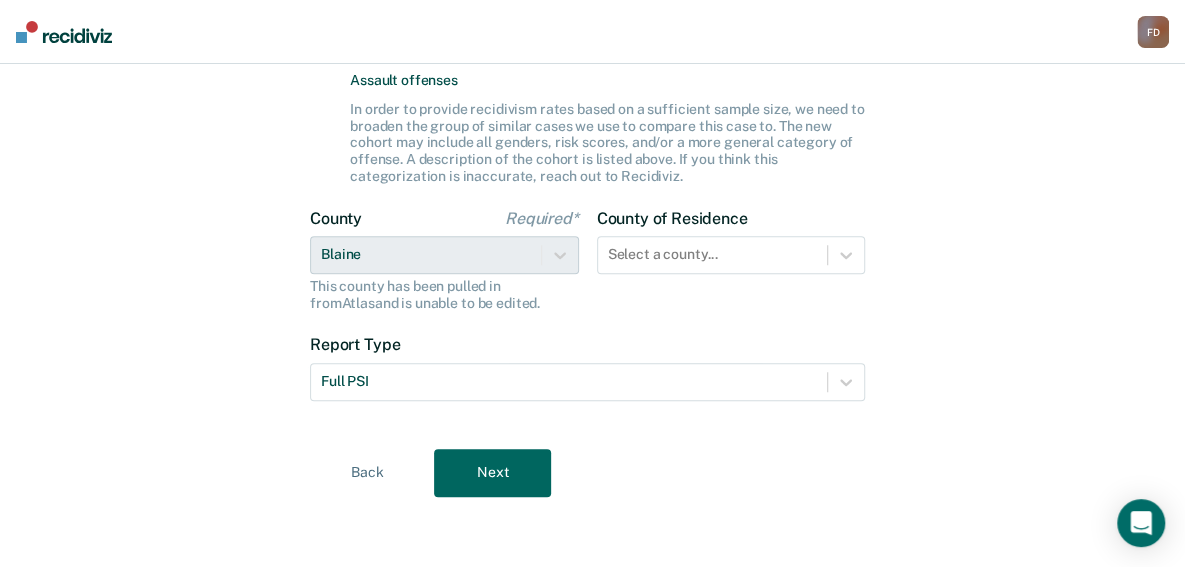 click on "Next" at bounding box center (492, 473) 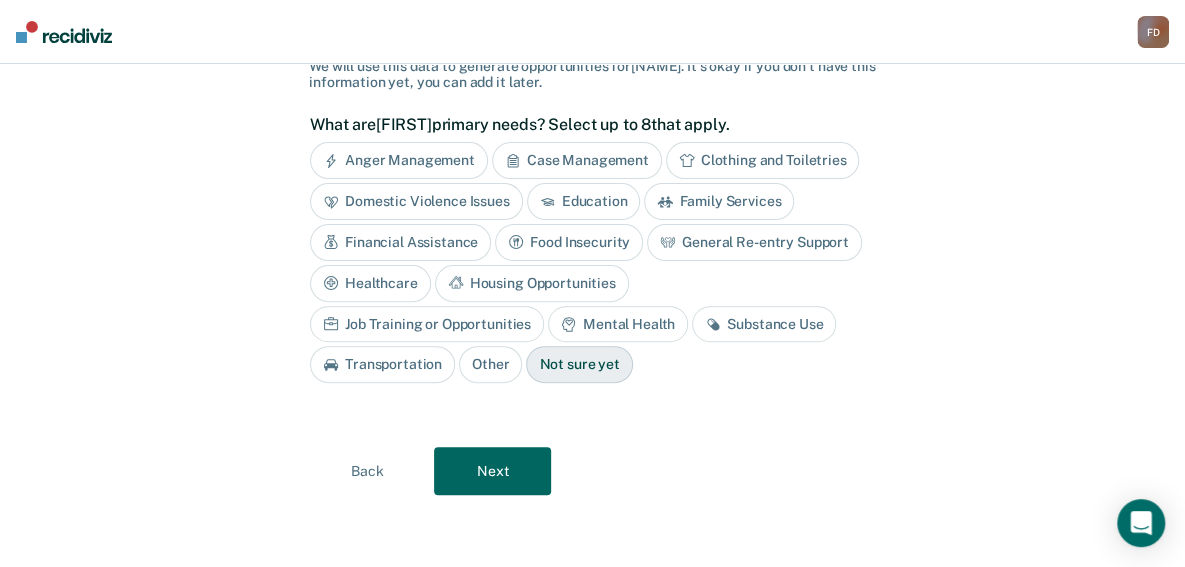 scroll, scrollTop: 144, scrollLeft: 0, axis: vertical 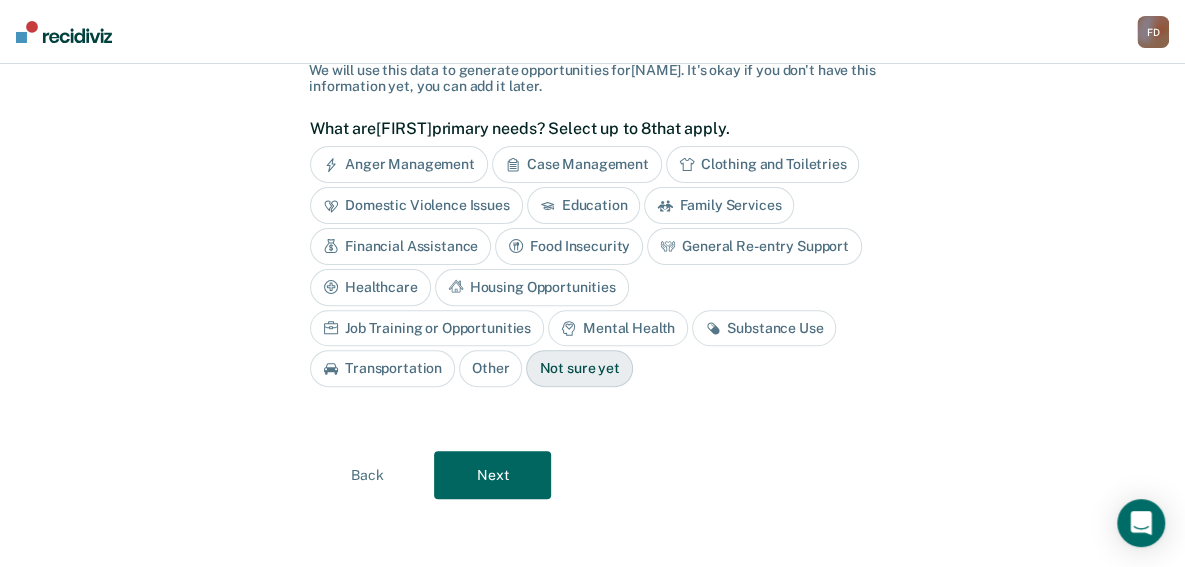 click on "Anger Management" at bounding box center [399, 164] 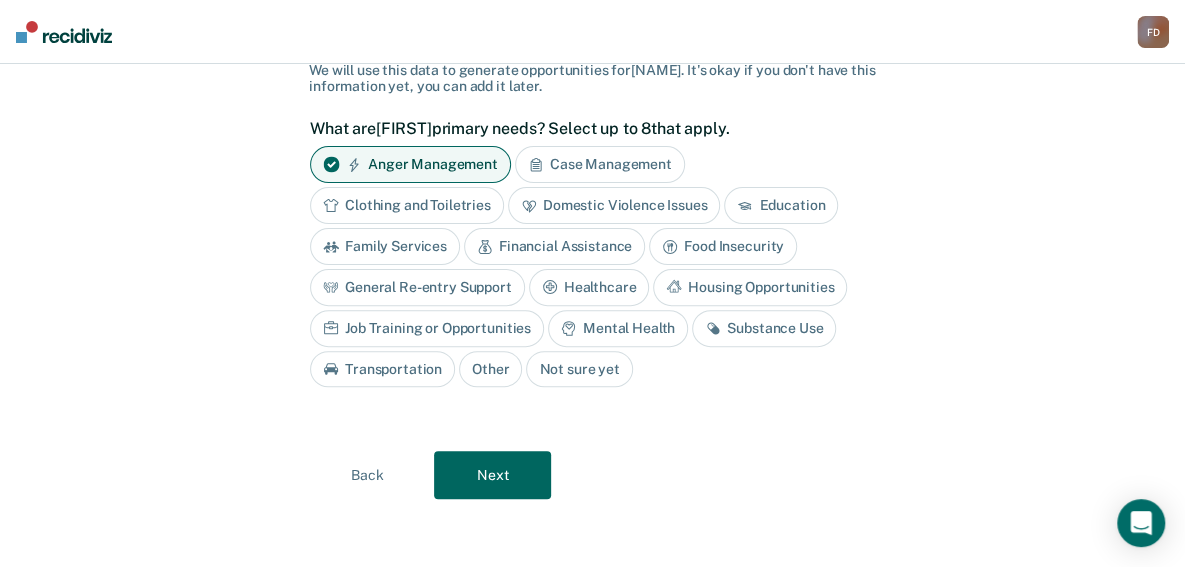 click on "Domestic Violence Issues" at bounding box center (614, 205) 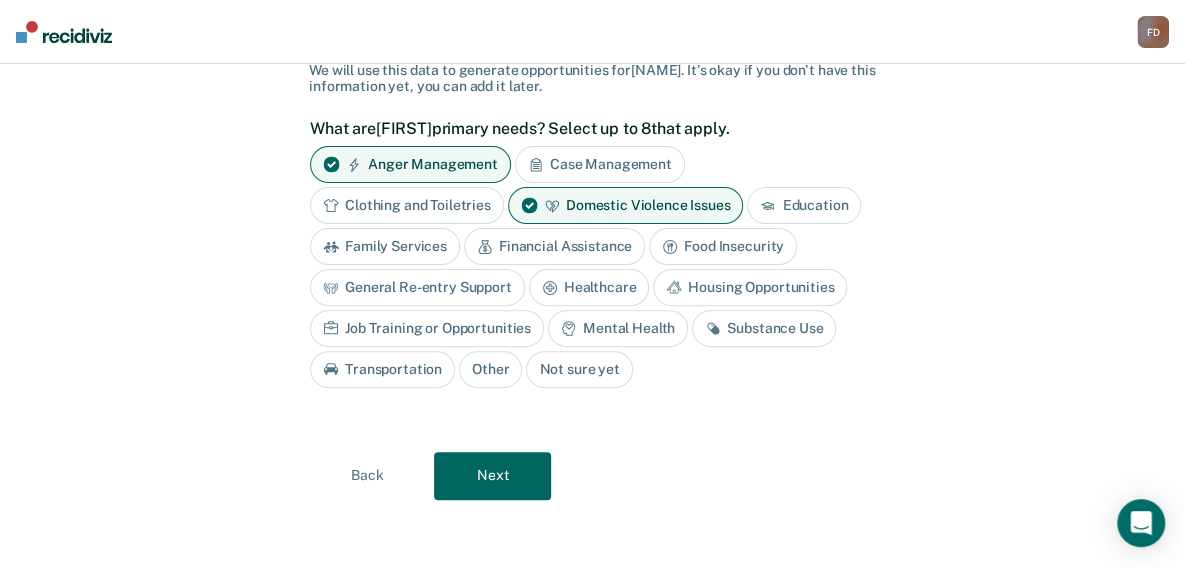 click on "Education" at bounding box center (804, 205) 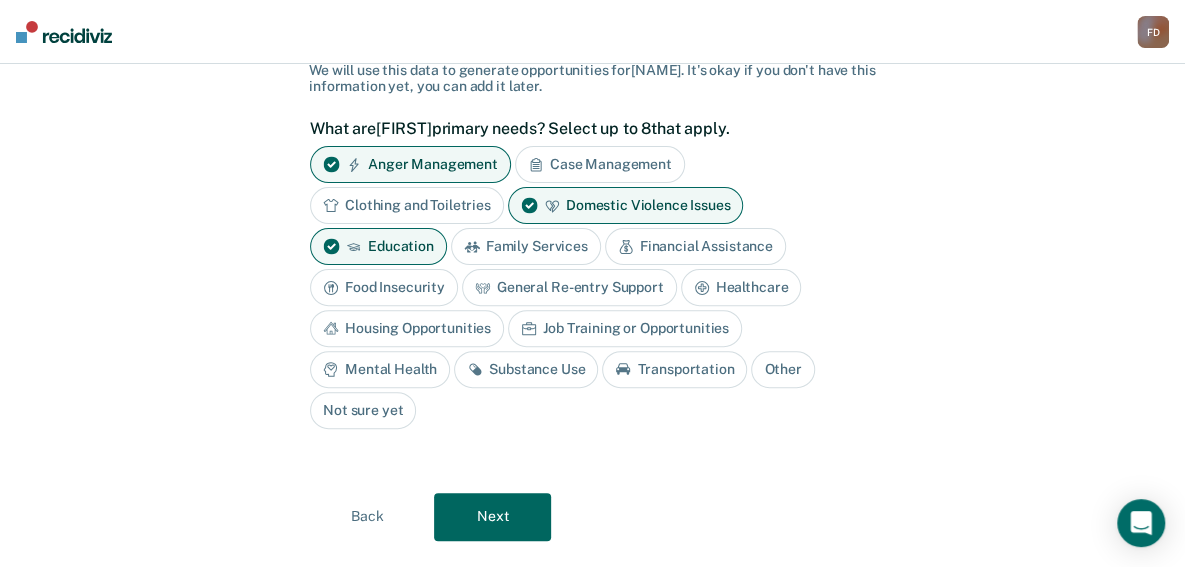 click on "Next" at bounding box center [492, 517] 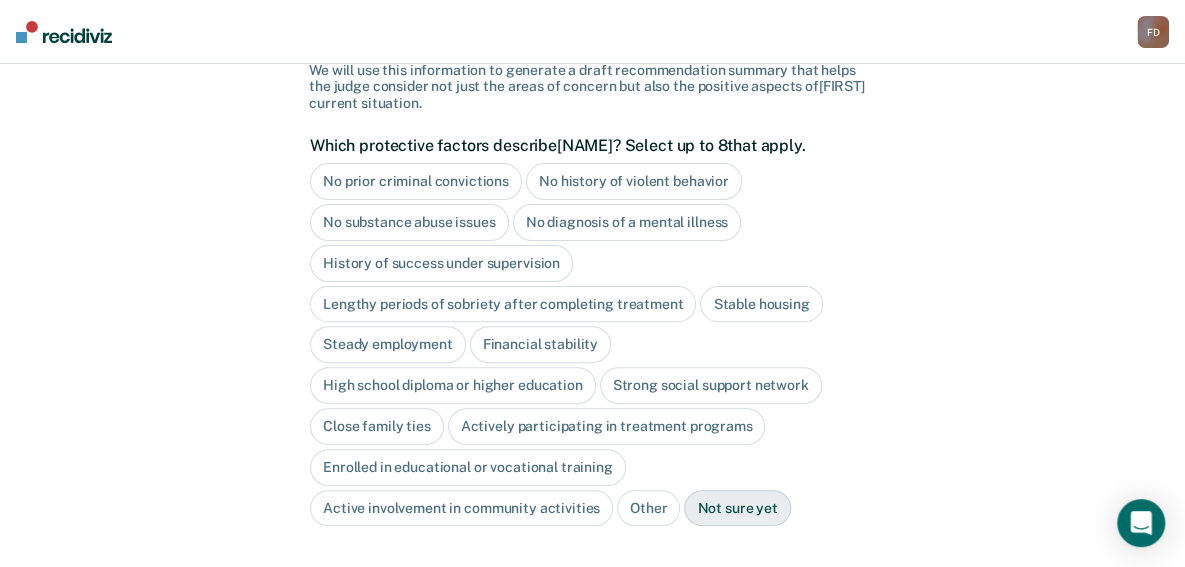 scroll, scrollTop: 240, scrollLeft: 0, axis: vertical 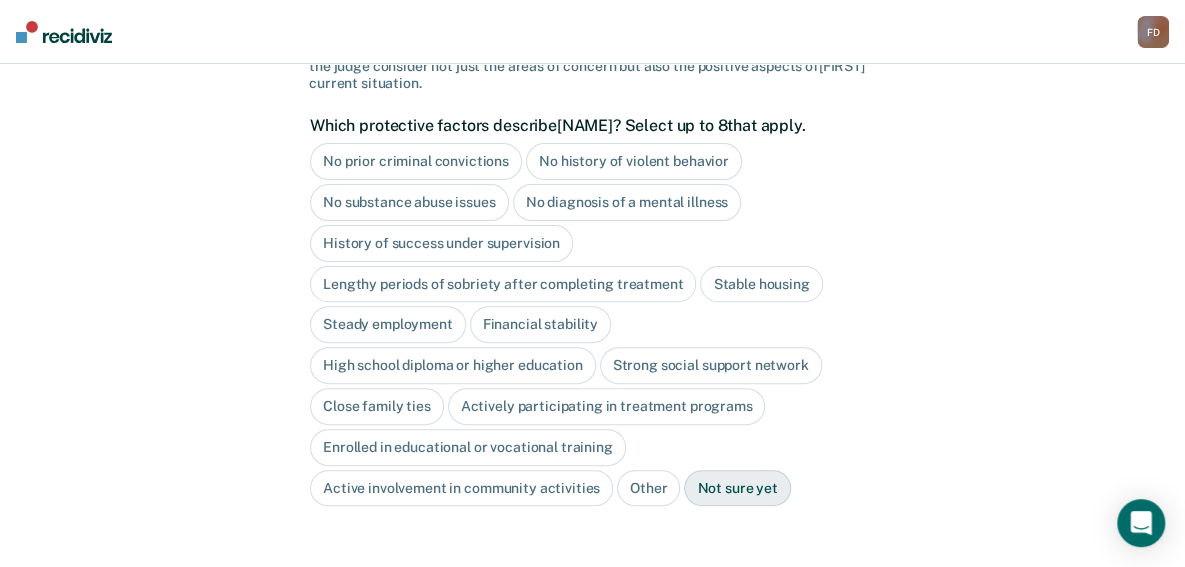 click on "No history of violent behavior" at bounding box center (634, 161) 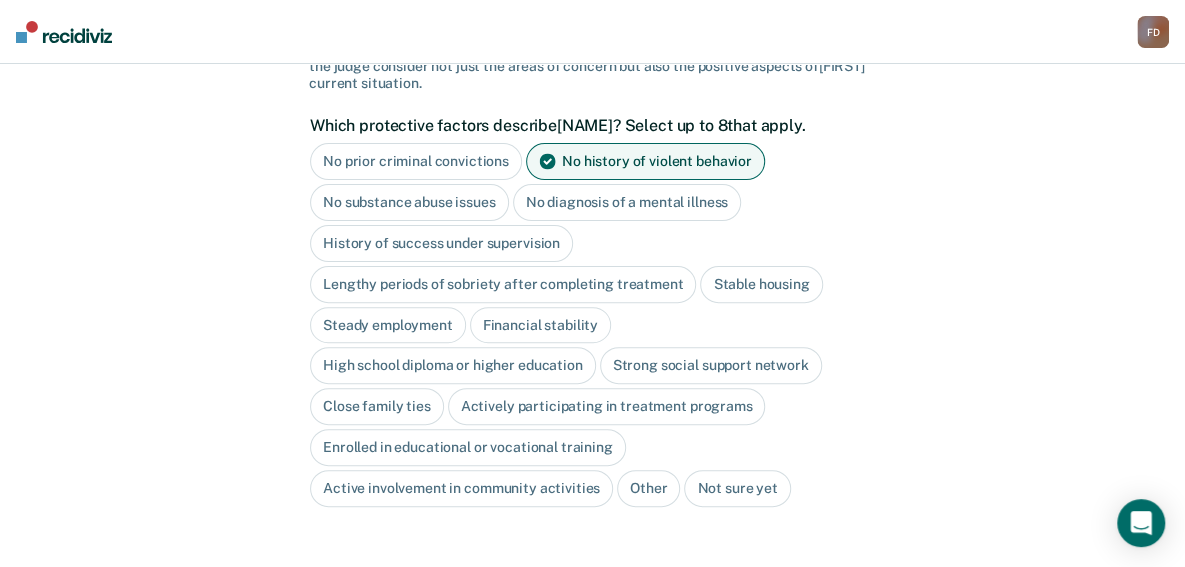 click on "No substance abuse issues" at bounding box center (409, 202) 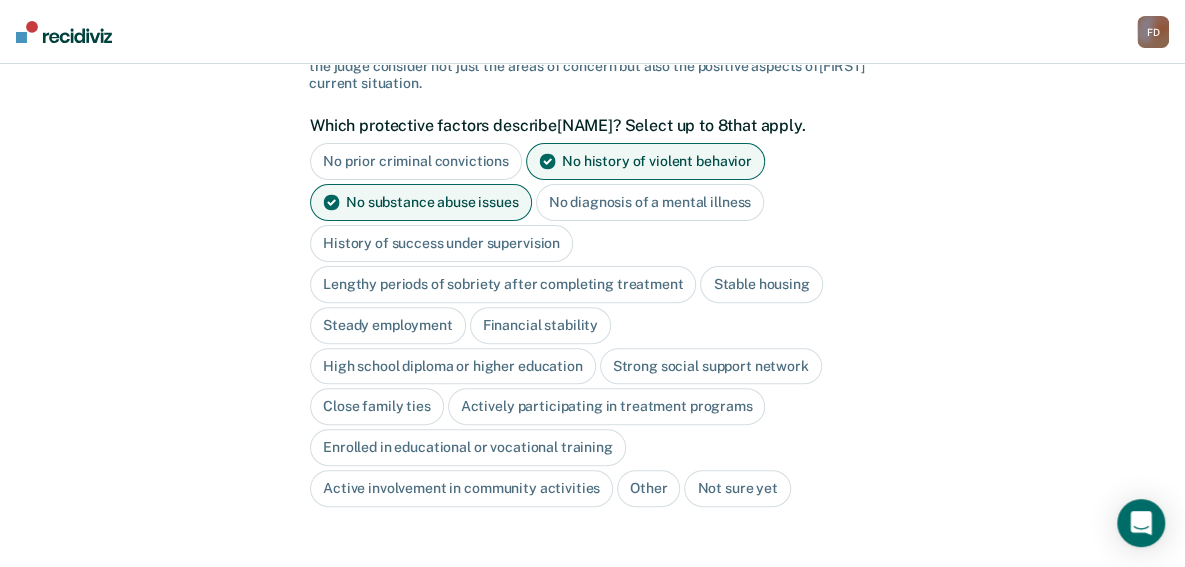 click on "No diagnosis of a mental illness" at bounding box center [650, 202] 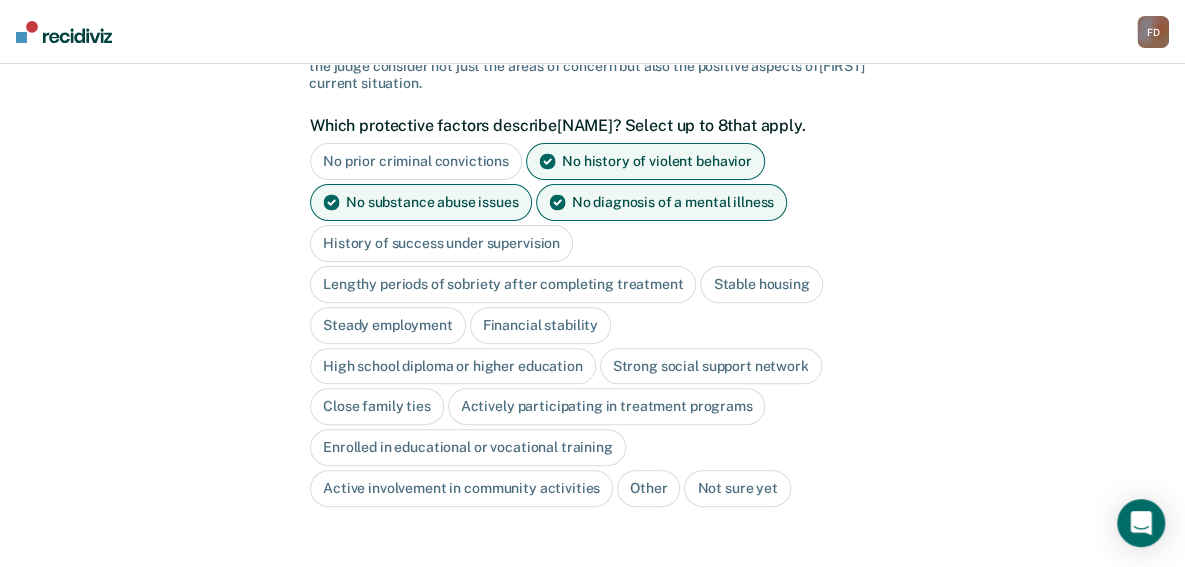 click on "Steady employment" at bounding box center [388, 325] 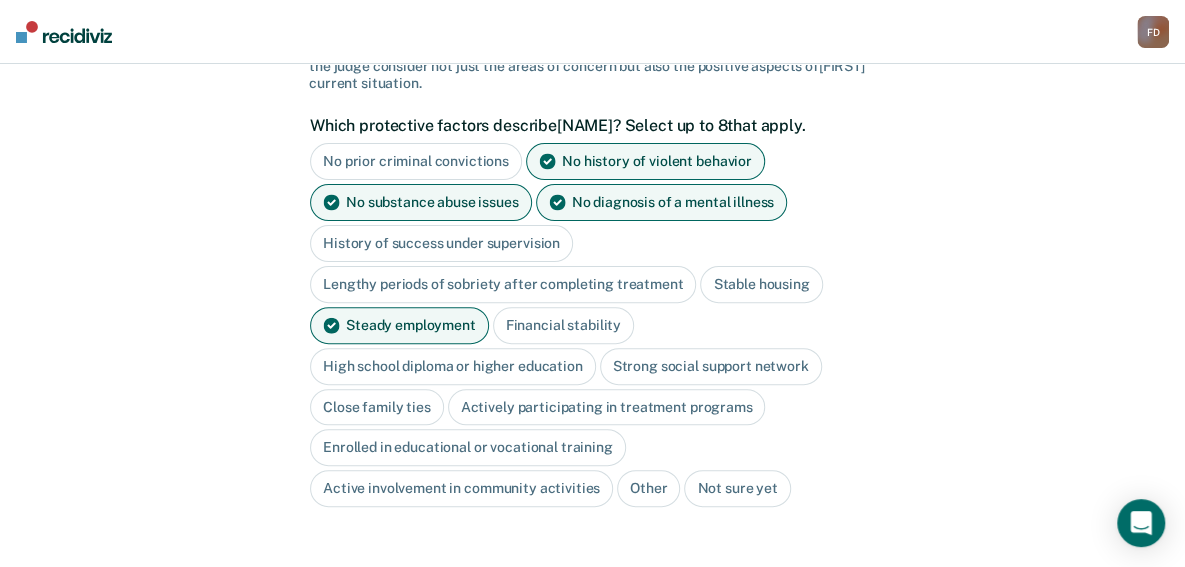 click on "Financial stability" at bounding box center [563, 325] 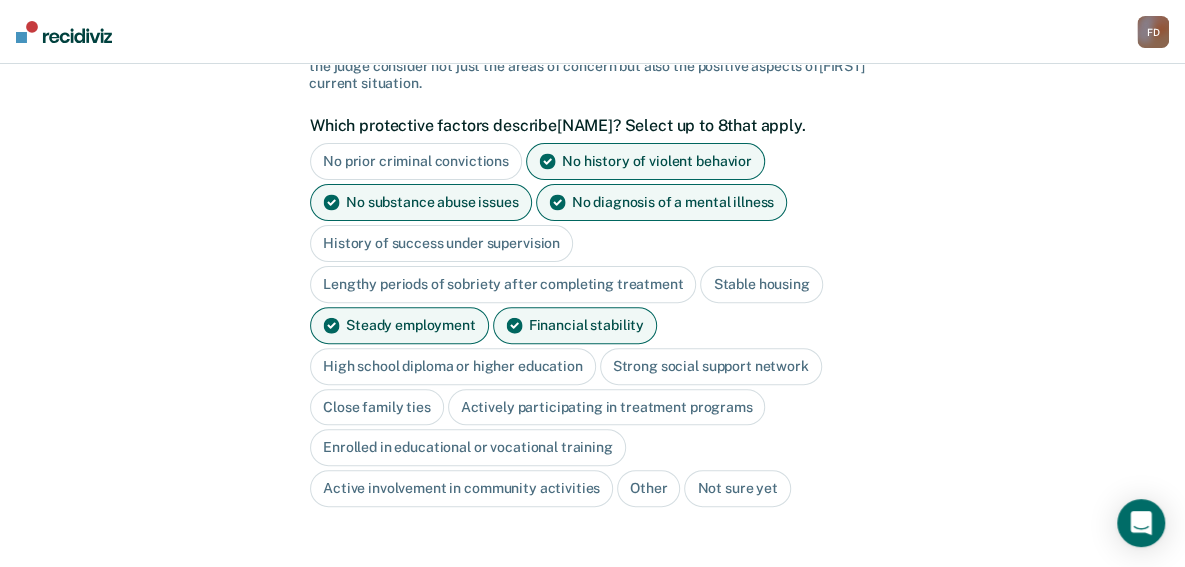 click on "Close family ties" at bounding box center (377, 407) 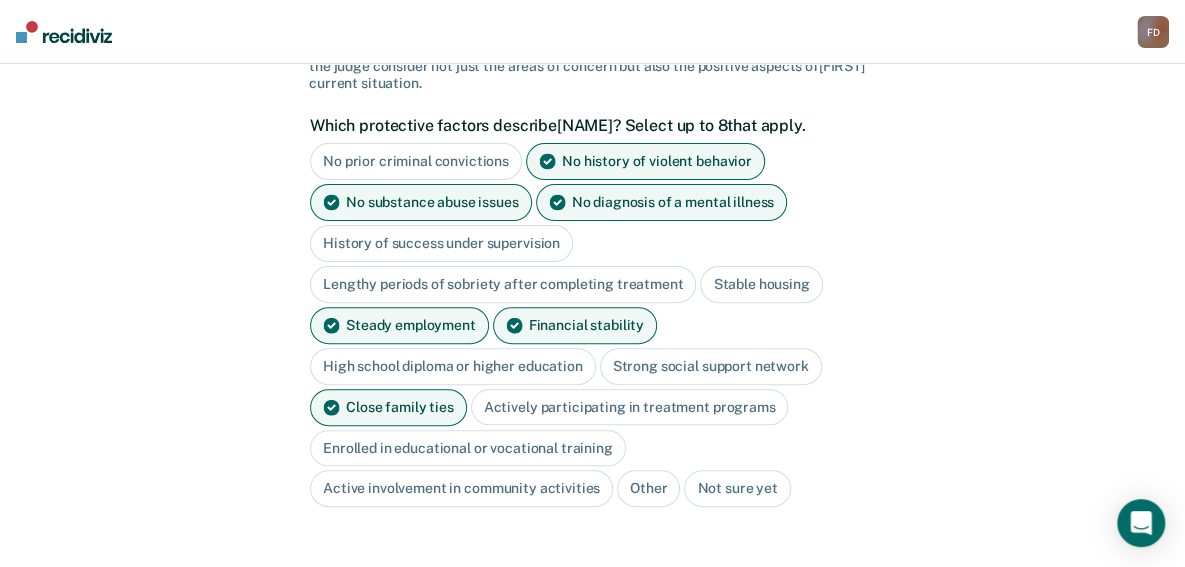 scroll, scrollTop: 282, scrollLeft: 0, axis: vertical 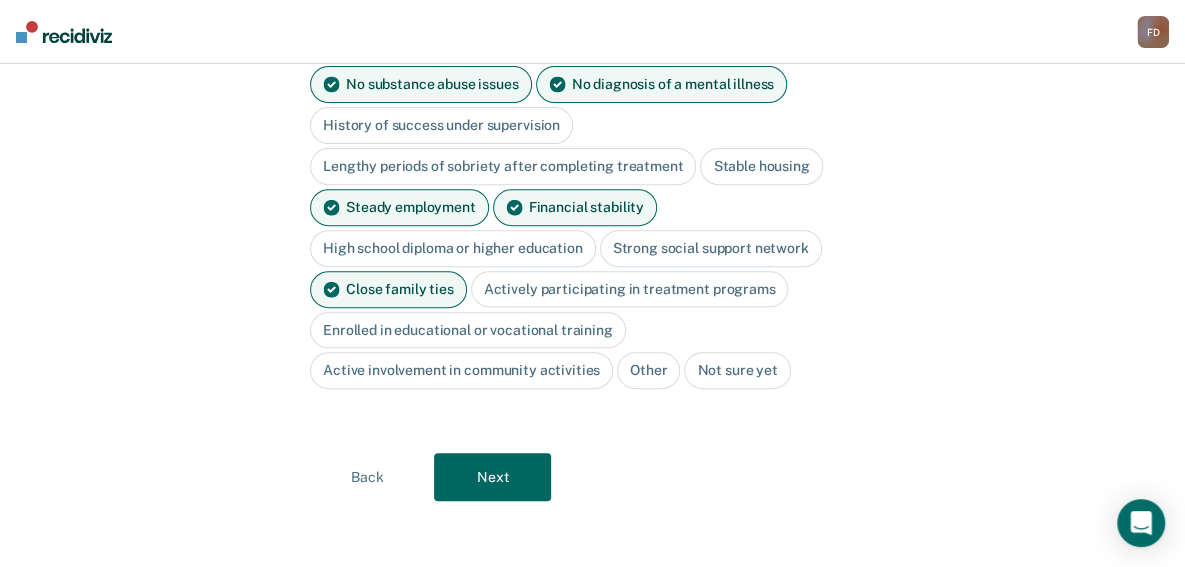 click on "Next" at bounding box center (492, 477) 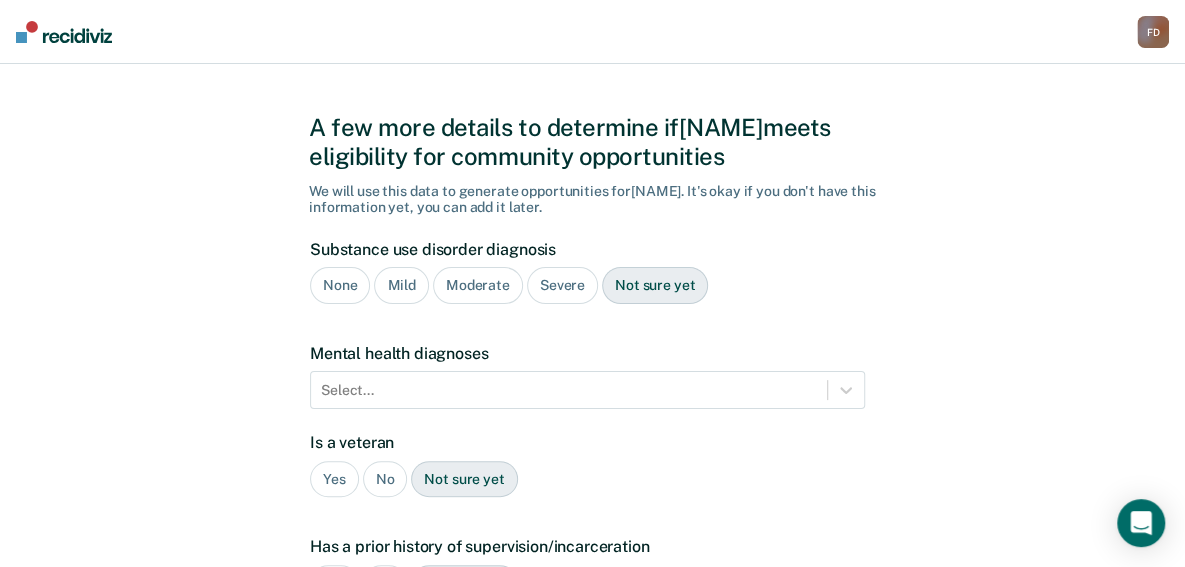 scroll, scrollTop: 0, scrollLeft: 0, axis: both 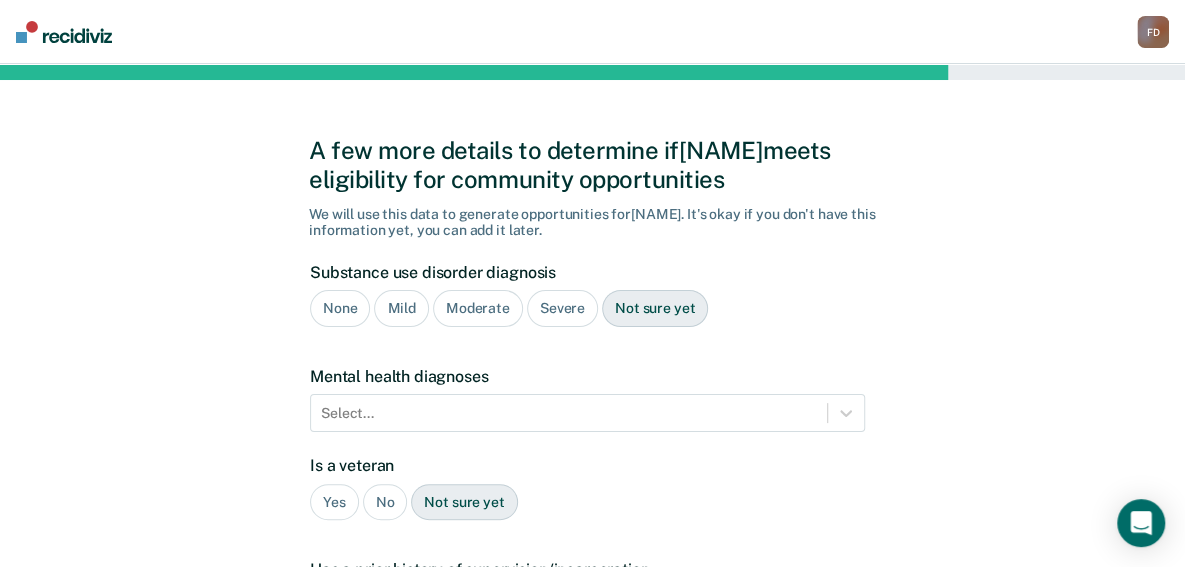 click on "None" at bounding box center (340, 308) 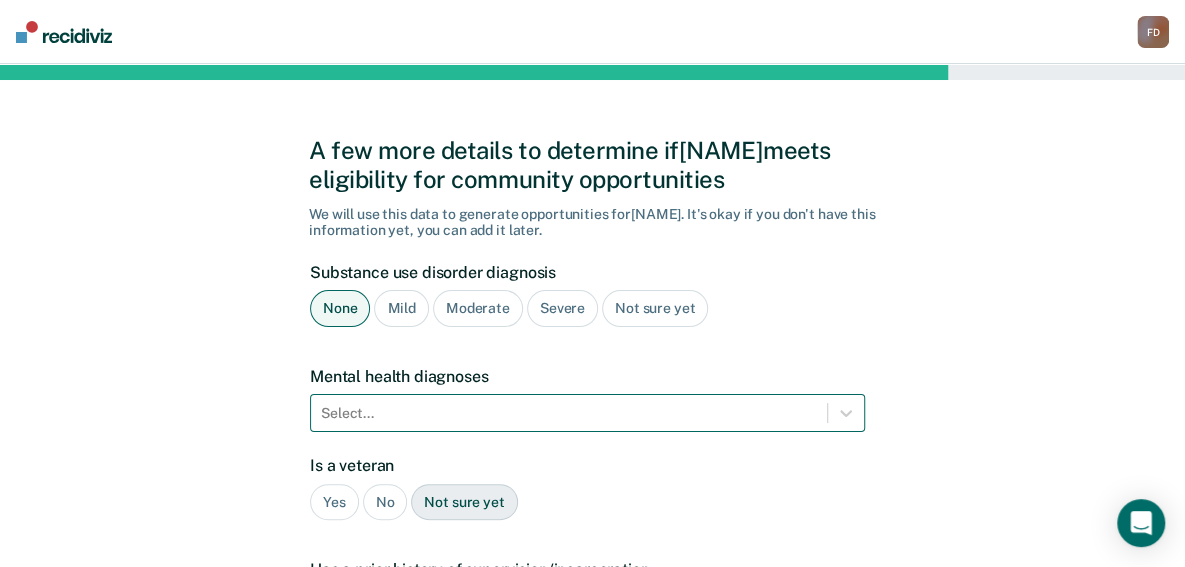scroll, scrollTop: 180, scrollLeft: 0, axis: vertical 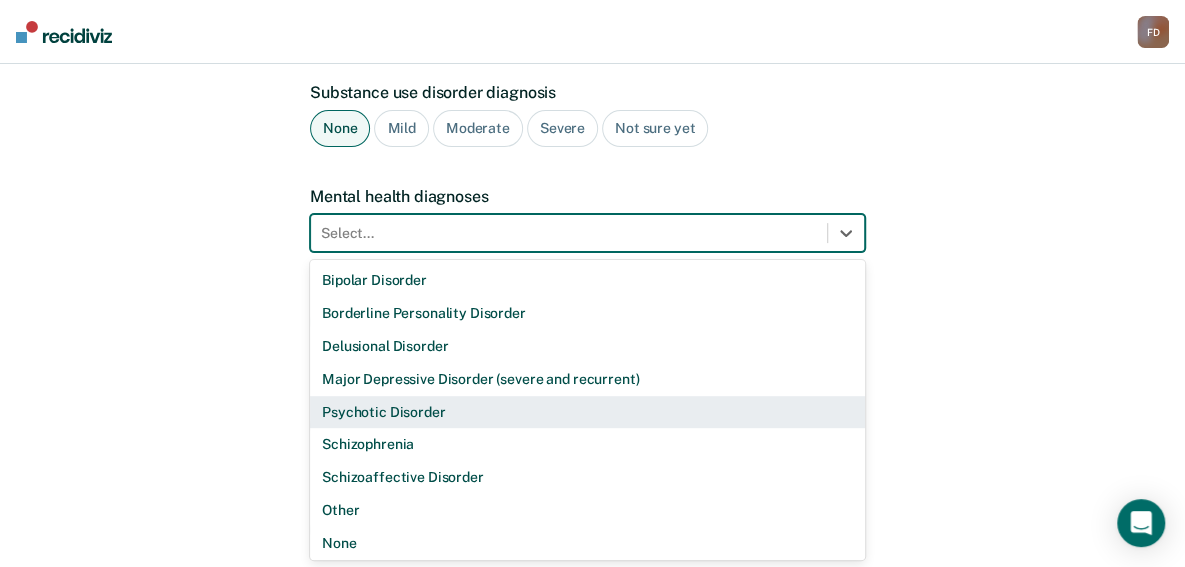 click on "9 results available. Use Up and Down to choose options, press Enter to select the currently focused option, press Escape to exit the menu, press Tab to select the option and exit the menu. Select... Bipolar Disorder Borderline Personality Disorder Delusional Disorder Major Depressive Disorder (severe and recurrent) Psychotic Disorder Schizophrenia Schizoaffective Disorder Other None" at bounding box center [587, 233] 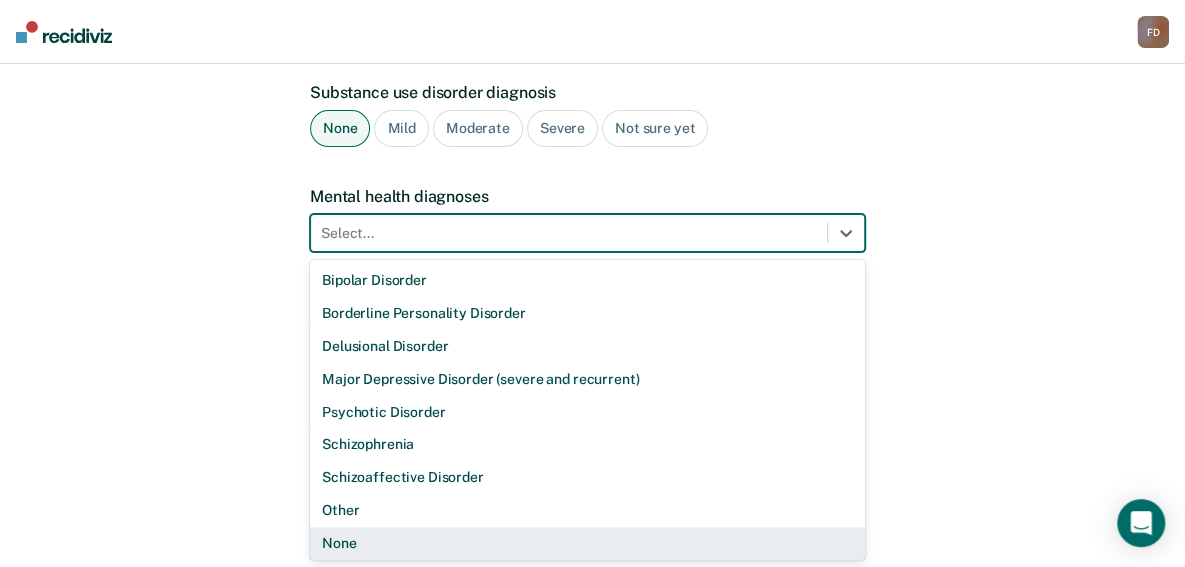 click on "None" at bounding box center (587, 543) 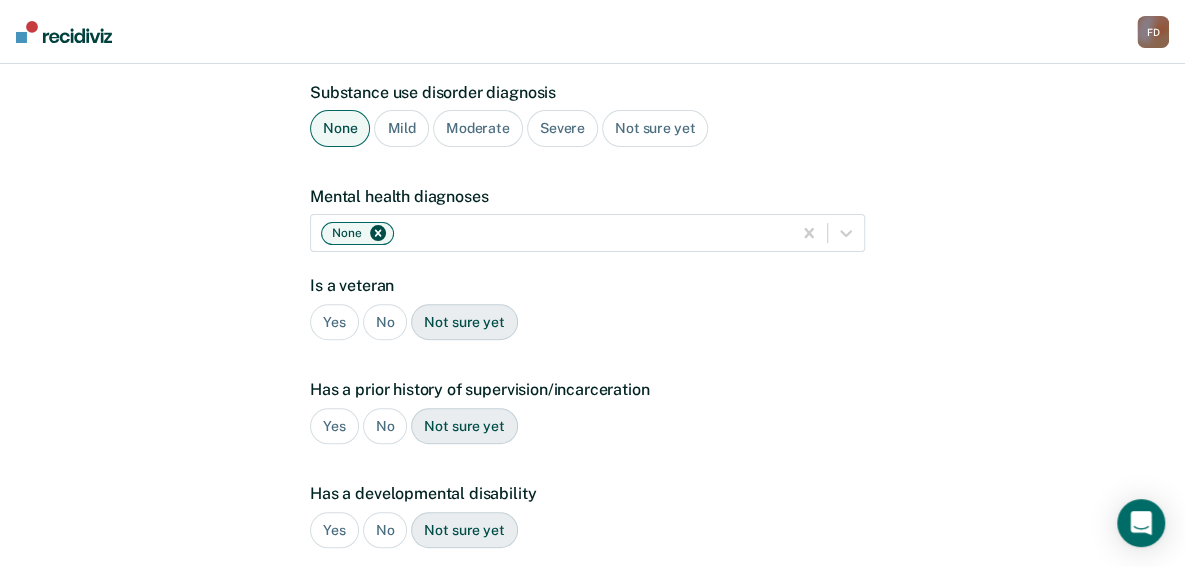 click on "No" at bounding box center (385, 426) 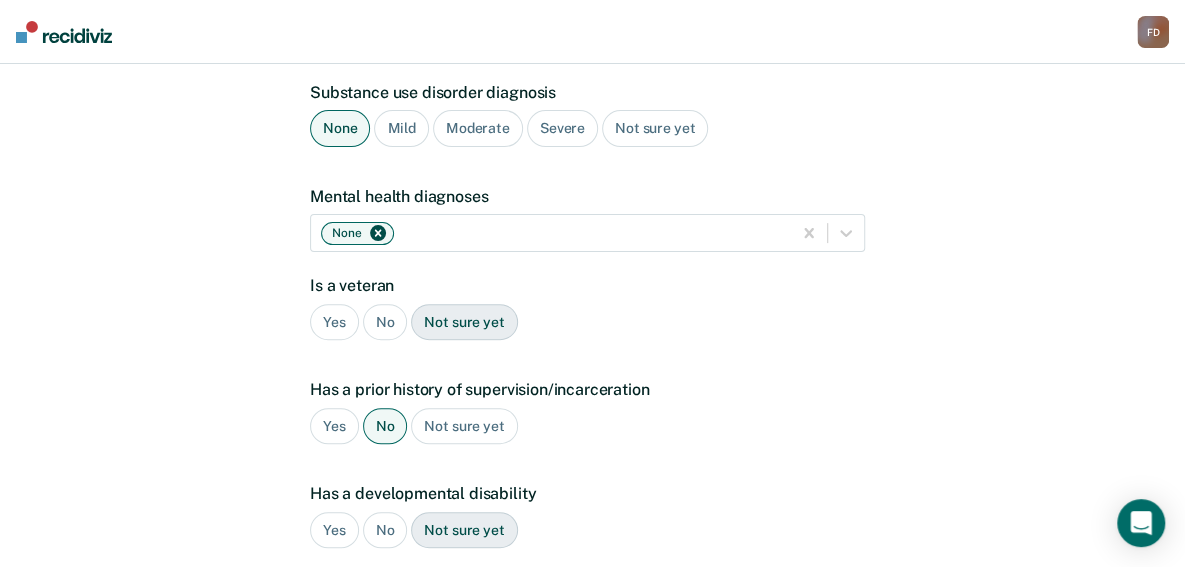 click on "No" at bounding box center [385, 530] 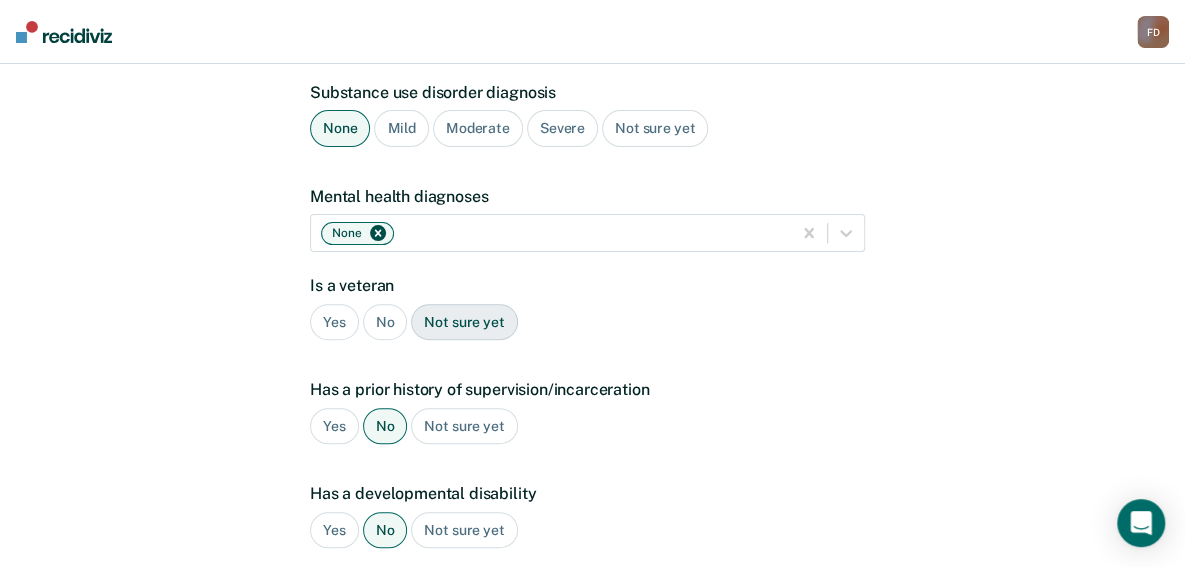 click on "No" at bounding box center [385, 322] 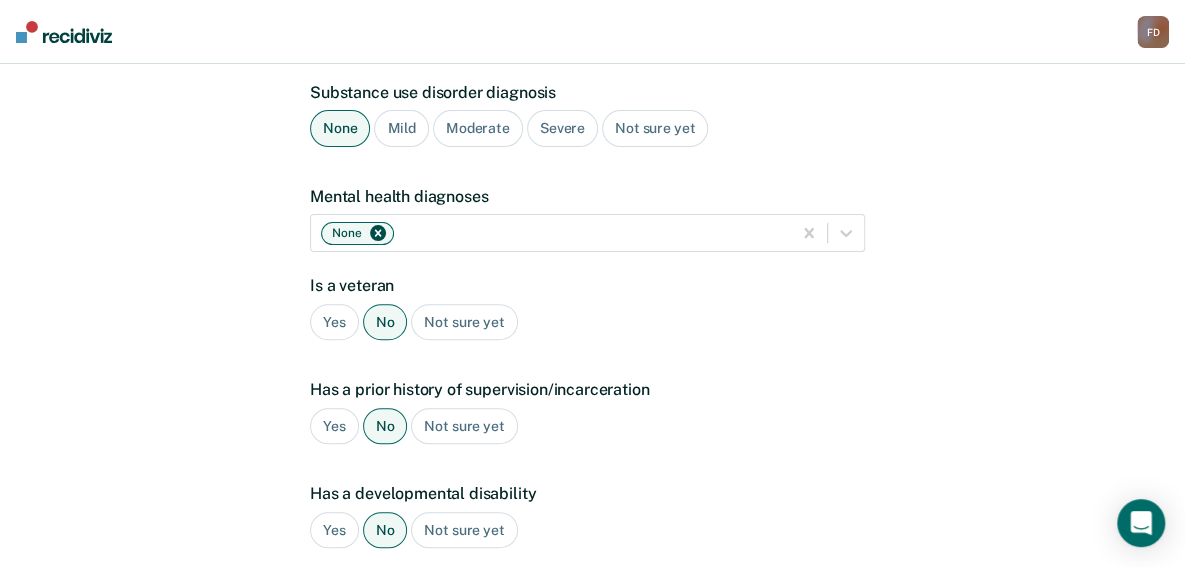 click on "Yes" at bounding box center [334, 426] 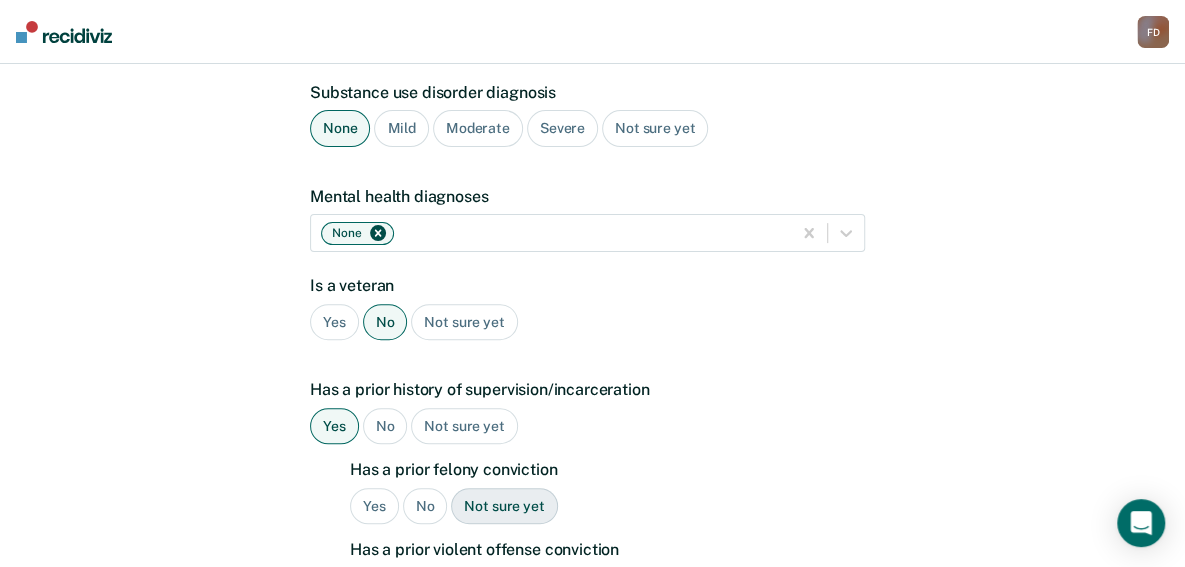 click on "No" at bounding box center (425, 506) 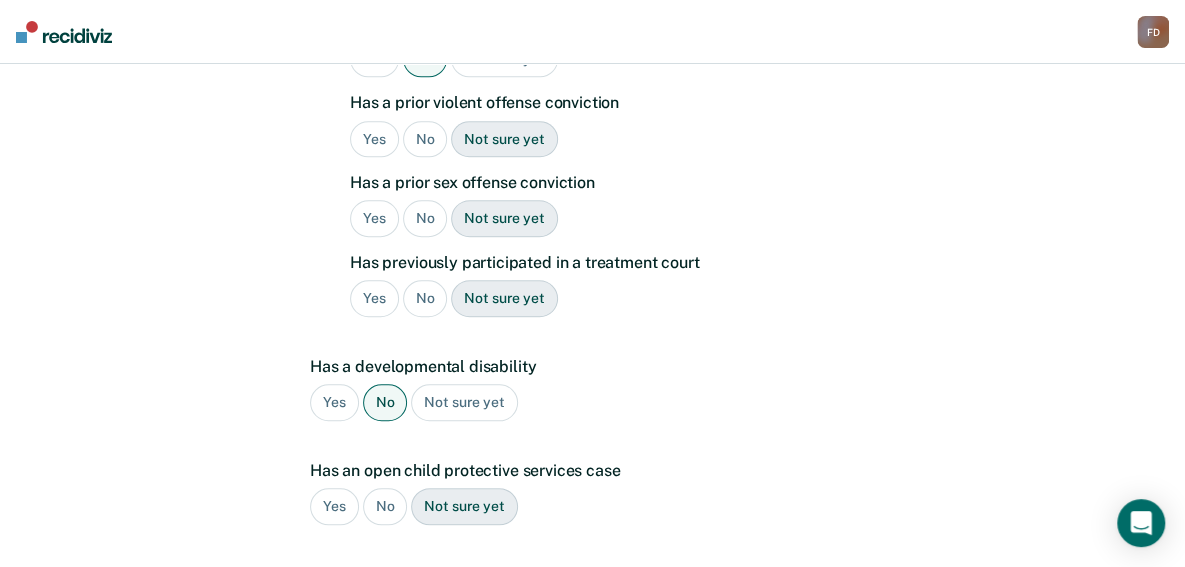 scroll, scrollTop: 530, scrollLeft: 0, axis: vertical 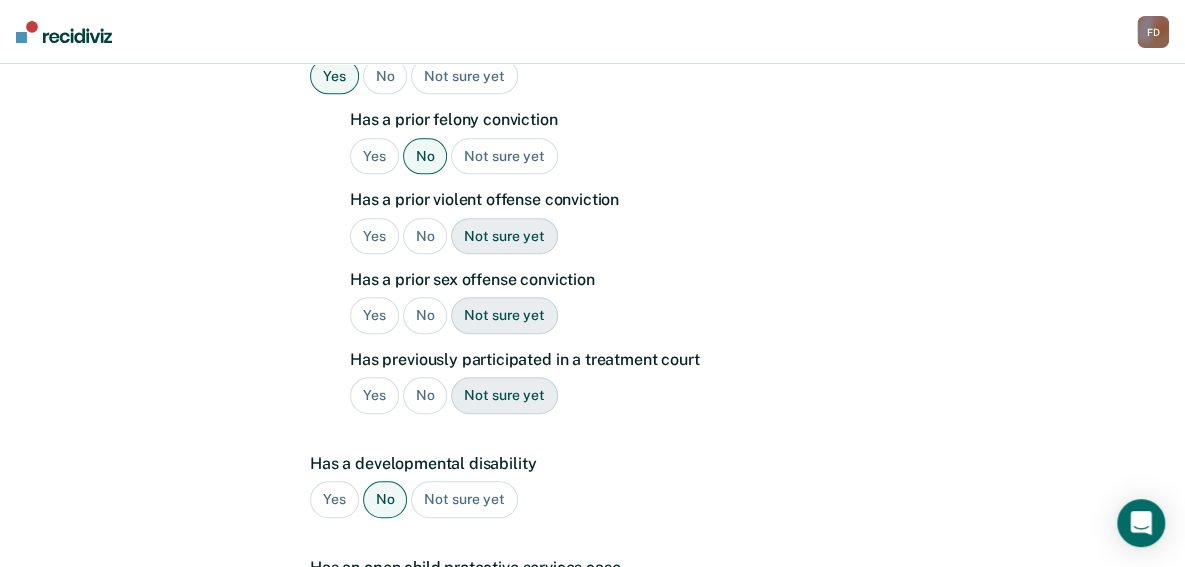 click on "No" at bounding box center (425, 236) 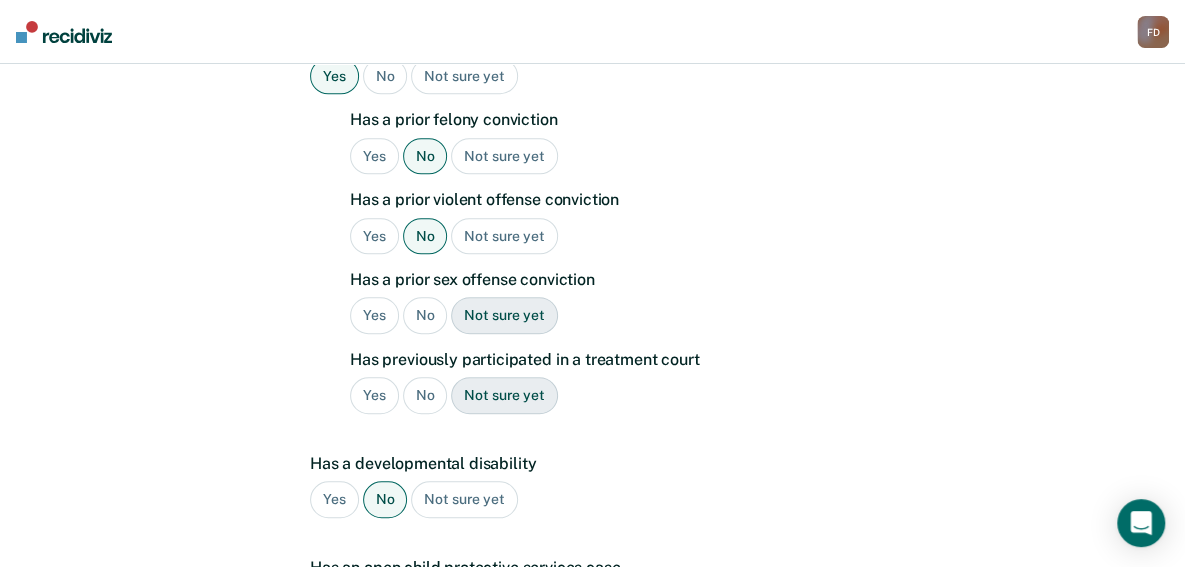 click on "No" at bounding box center [425, 315] 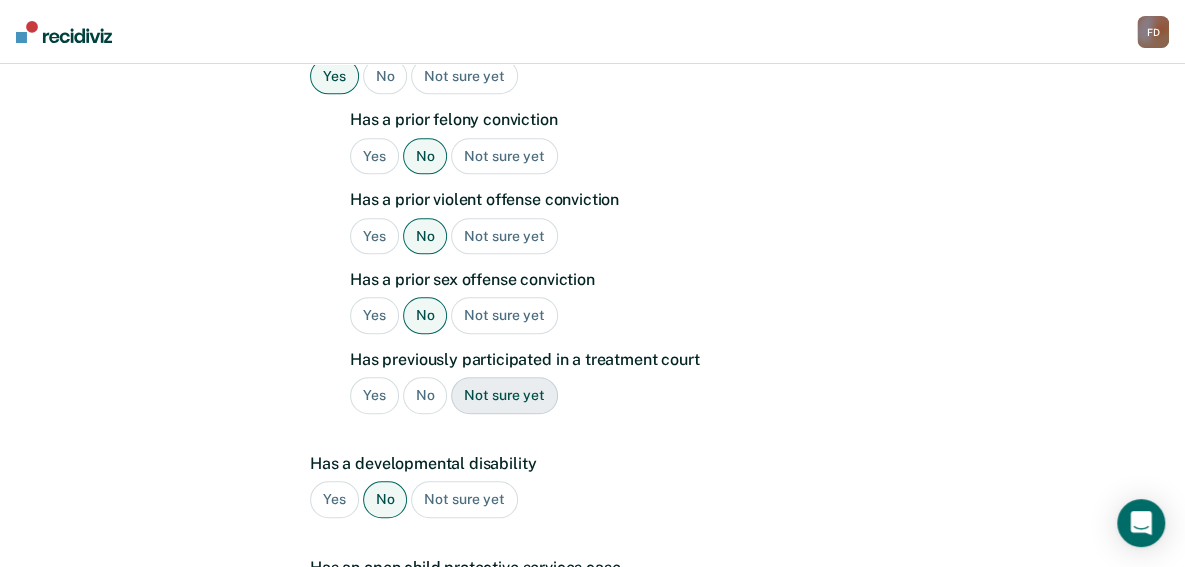 click on "No" at bounding box center (425, 395) 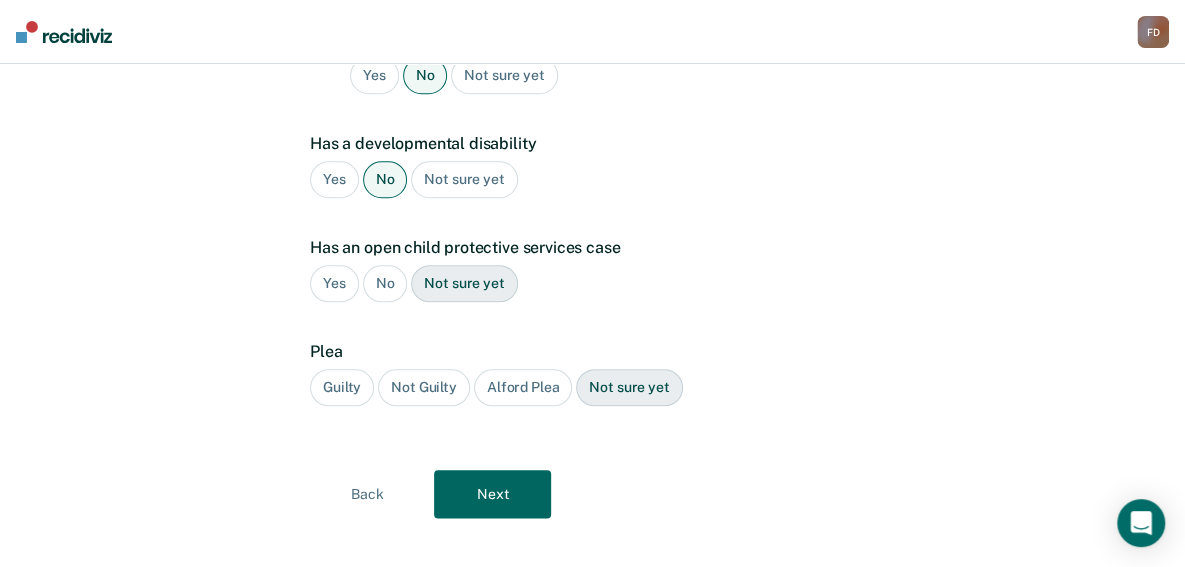 scroll, scrollTop: 866, scrollLeft: 0, axis: vertical 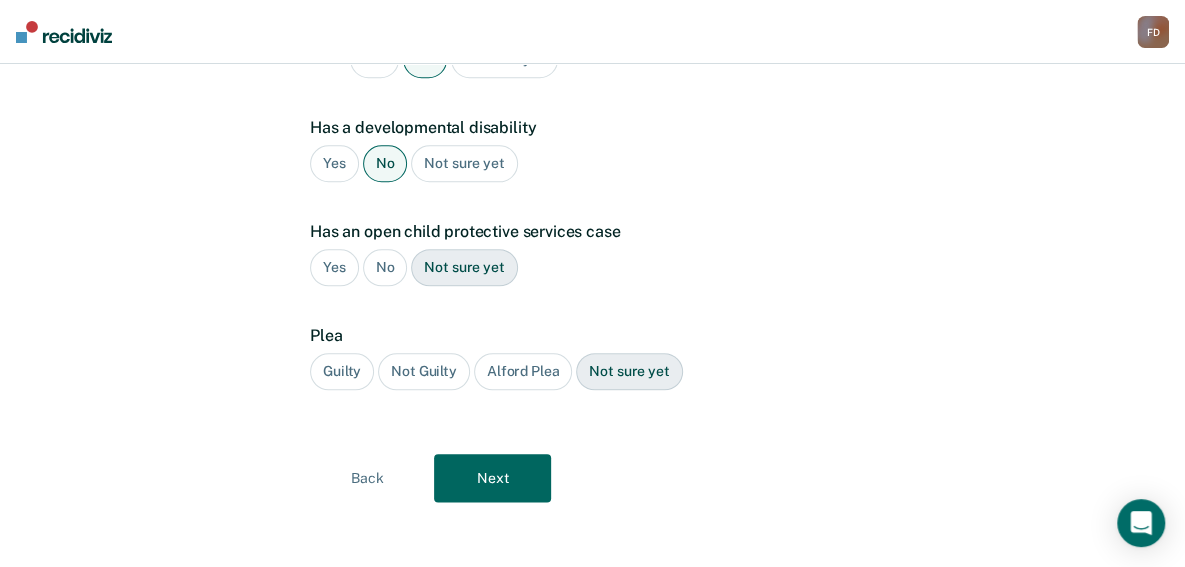 click on "No" at bounding box center [385, 267] 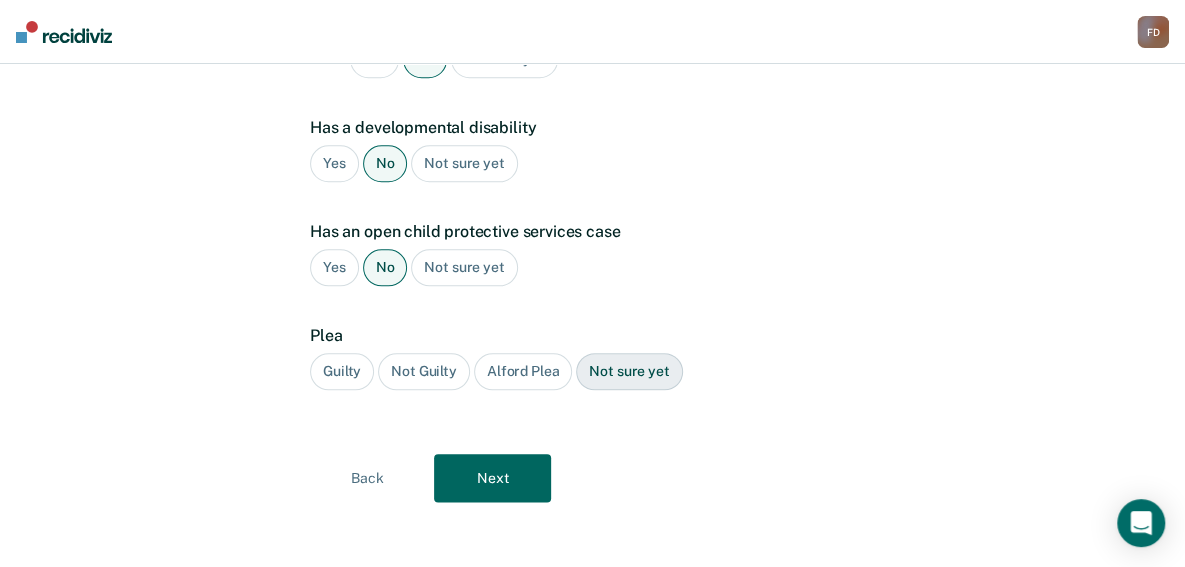 click on "Guilty" at bounding box center (342, 371) 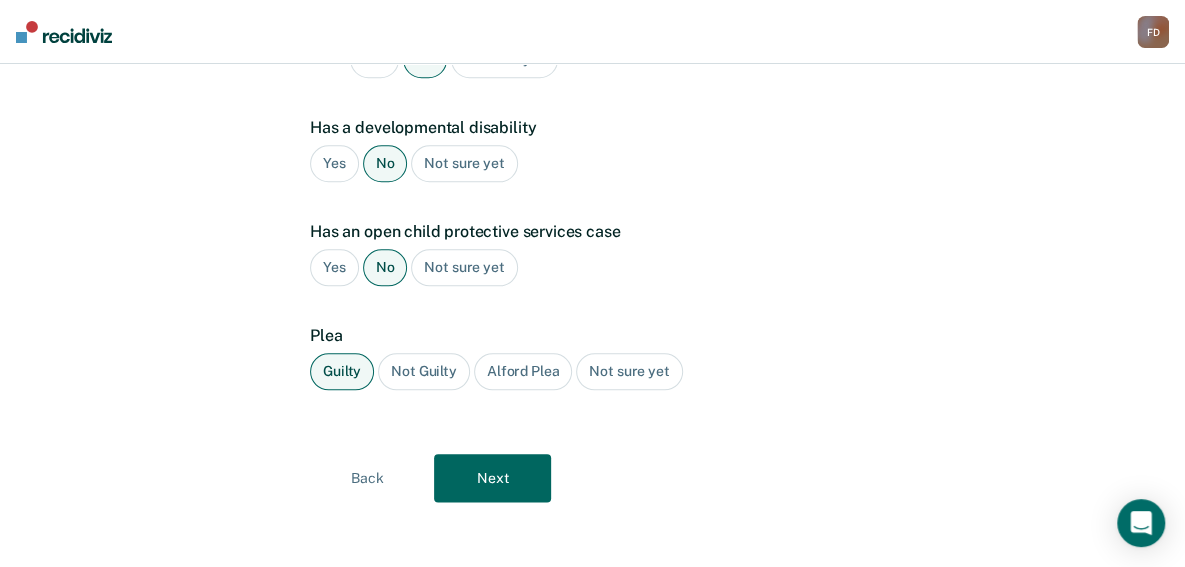 click on "Next" at bounding box center [492, 478] 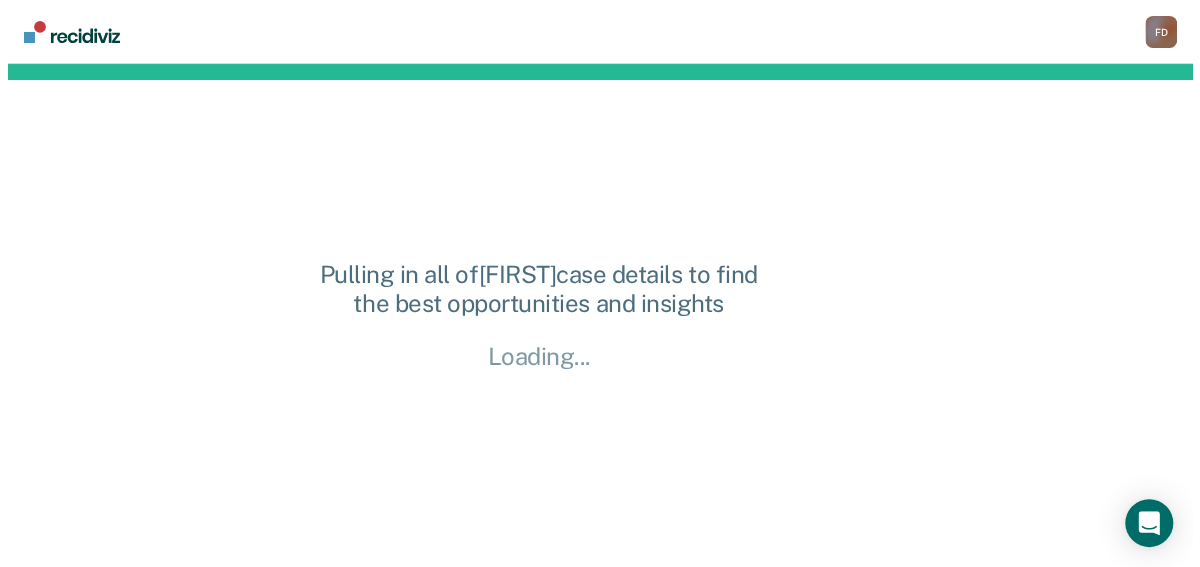 scroll, scrollTop: 0, scrollLeft: 0, axis: both 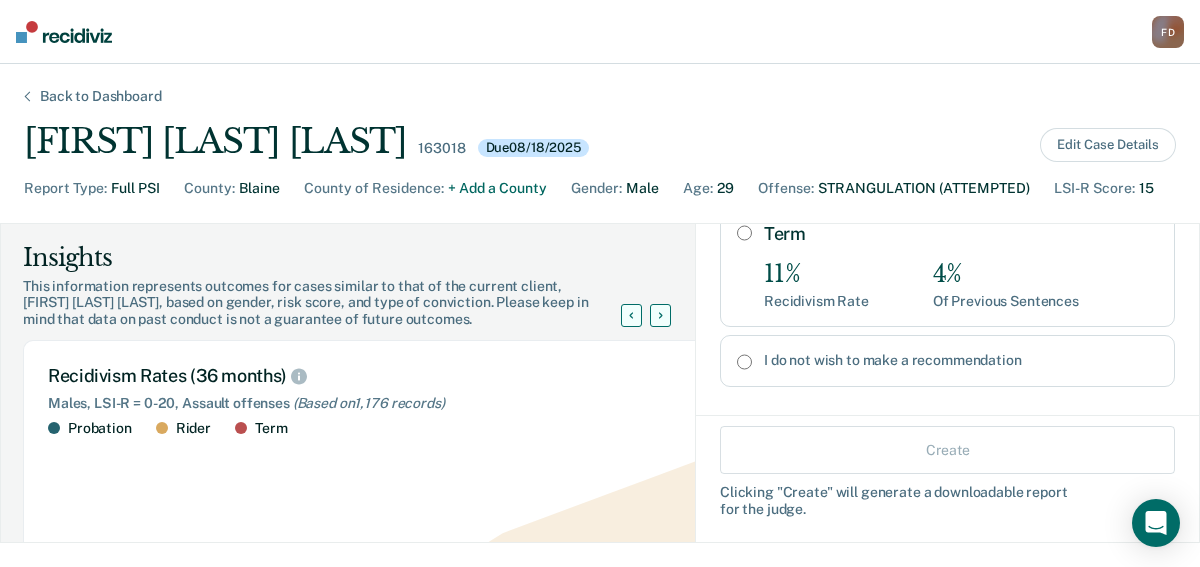 click on "I do not wish to make a recommendation" at bounding box center (744, 362) 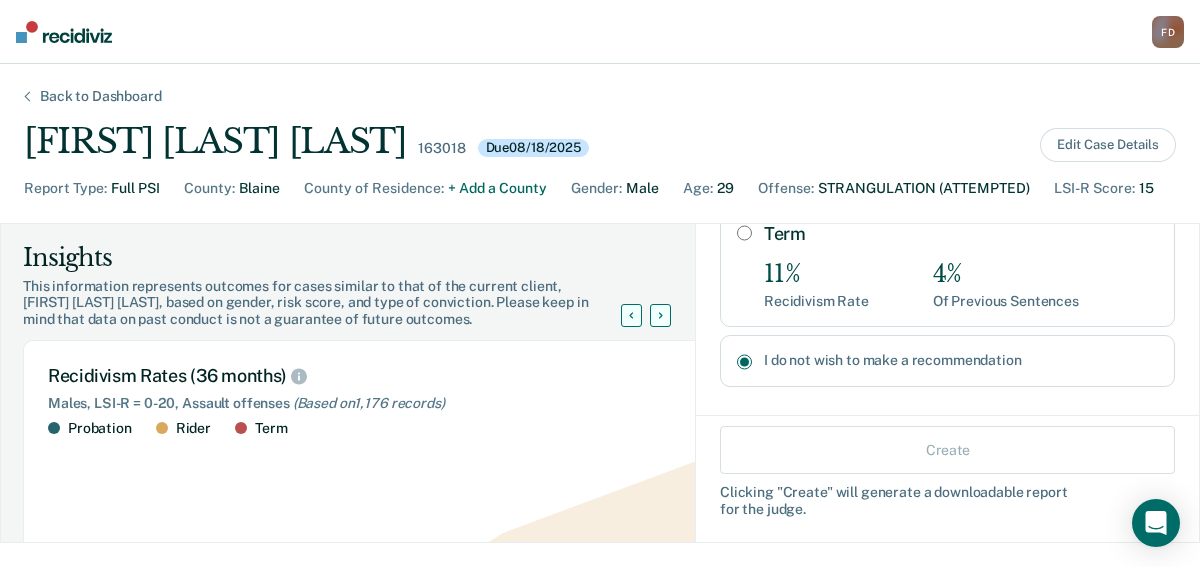 radio on "true" 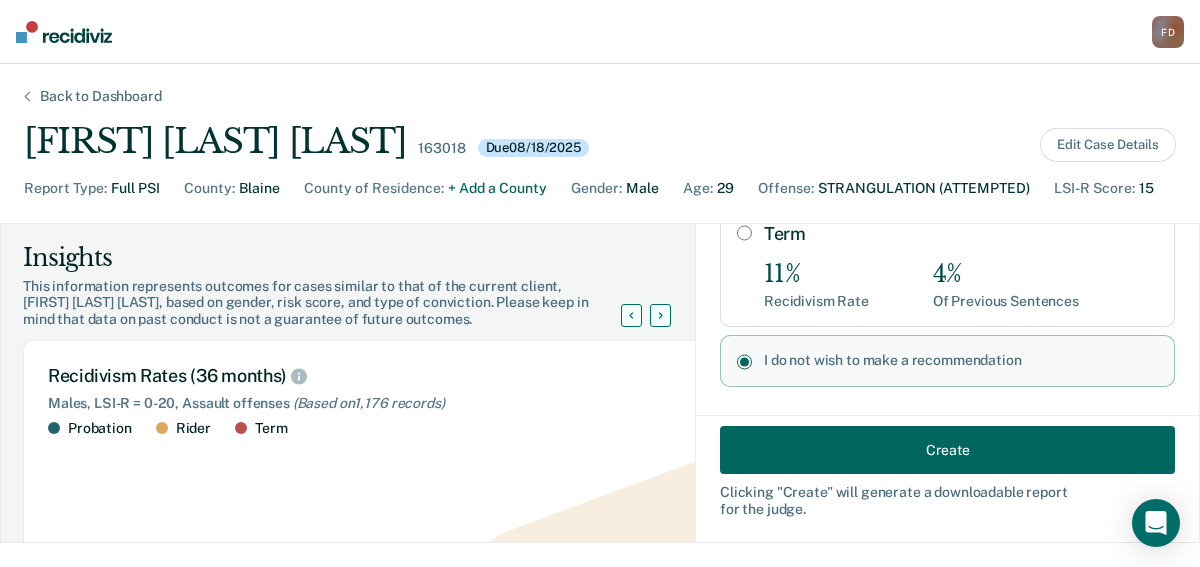 click on "Create" at bounding box center (947, 450) 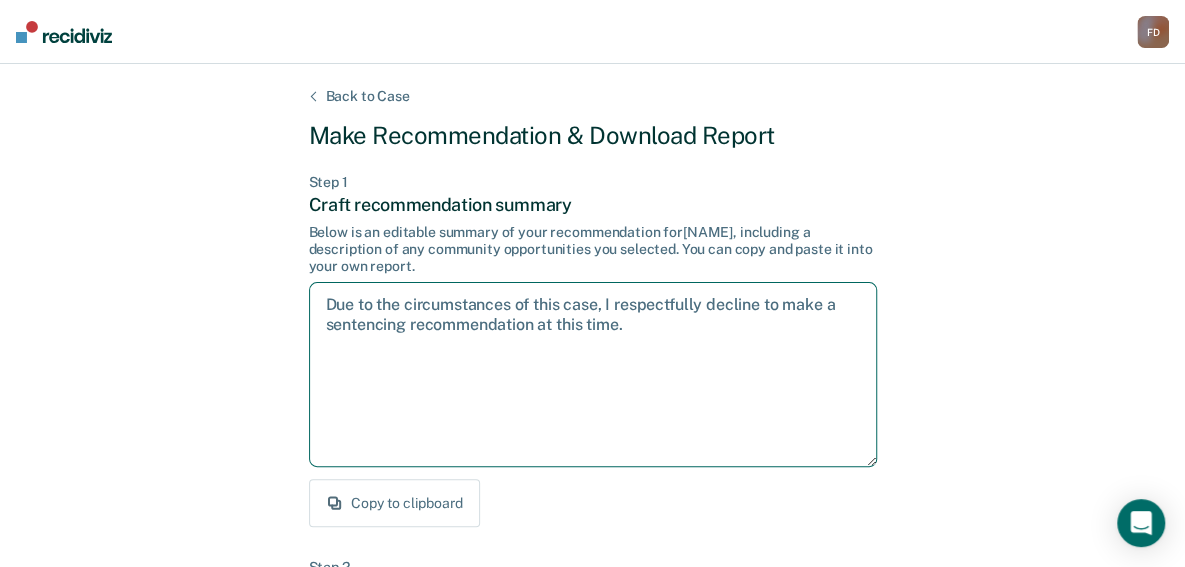drag, startPoint x: 654, startPoint y: 325, endPoint x: 319, endPoint y: 300, distance: 335.93155 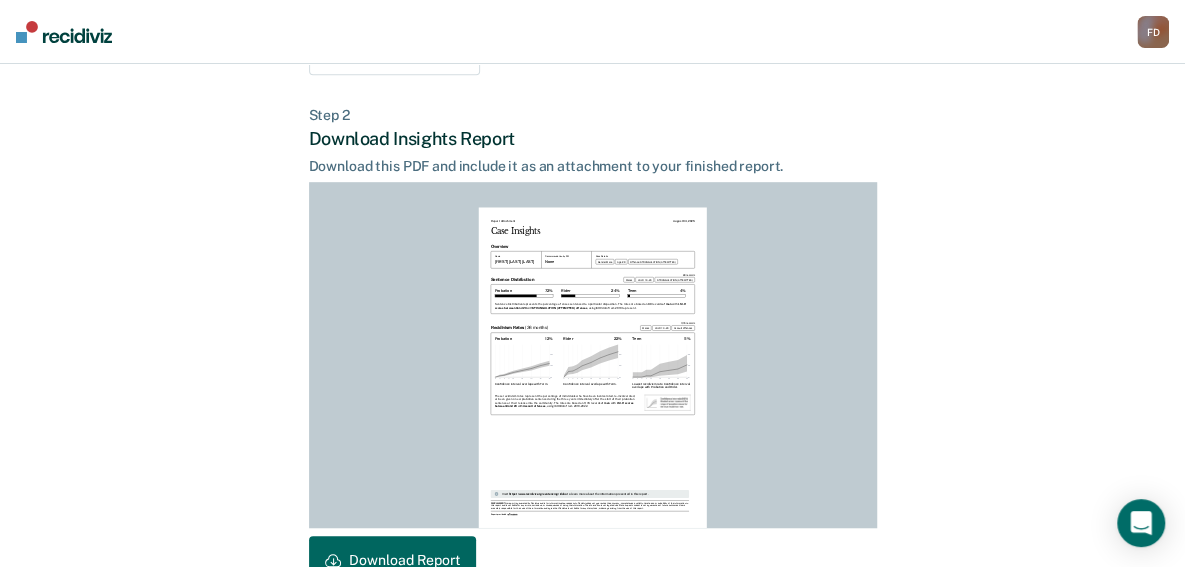 scroll, scrollTop: 572, scrollLeft: 0, axis: vertical 